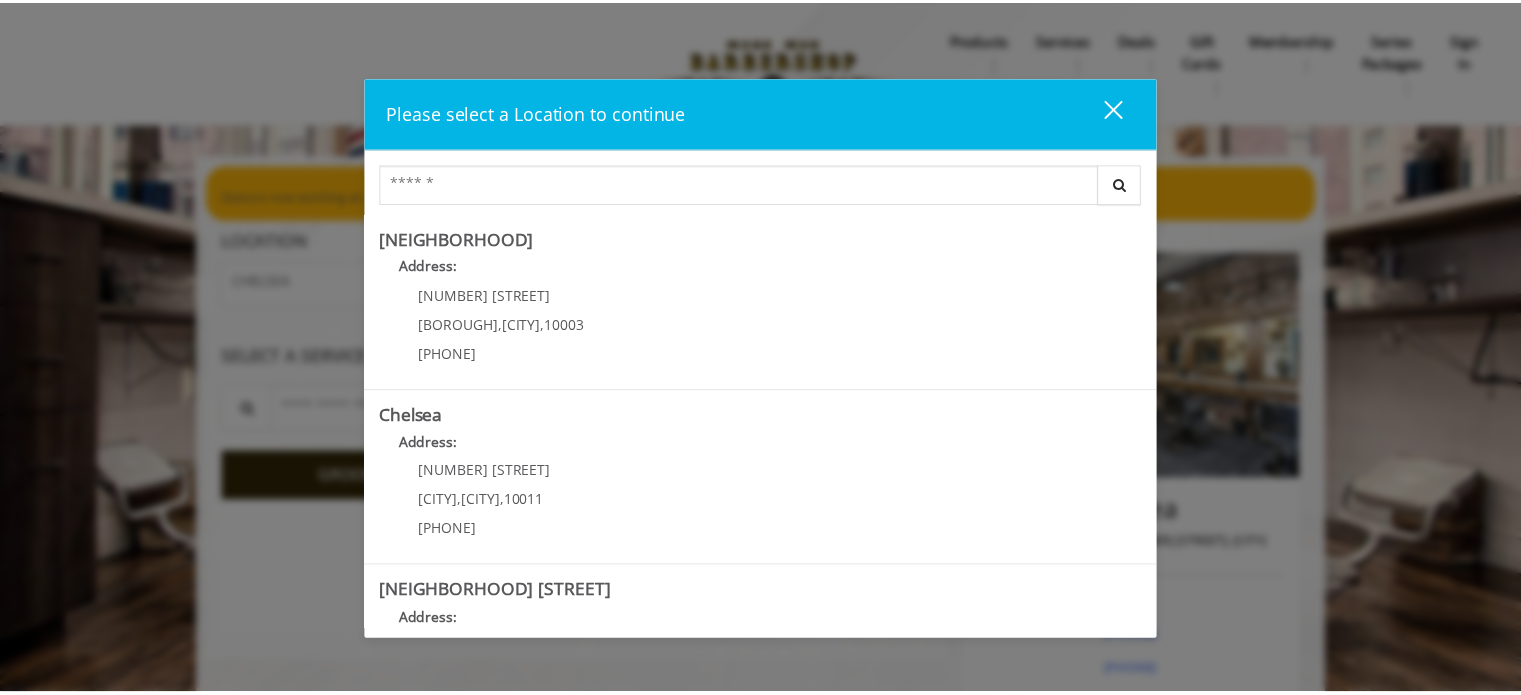 scroll, scrollTop: 0, scrollLeft: 0, axis: both 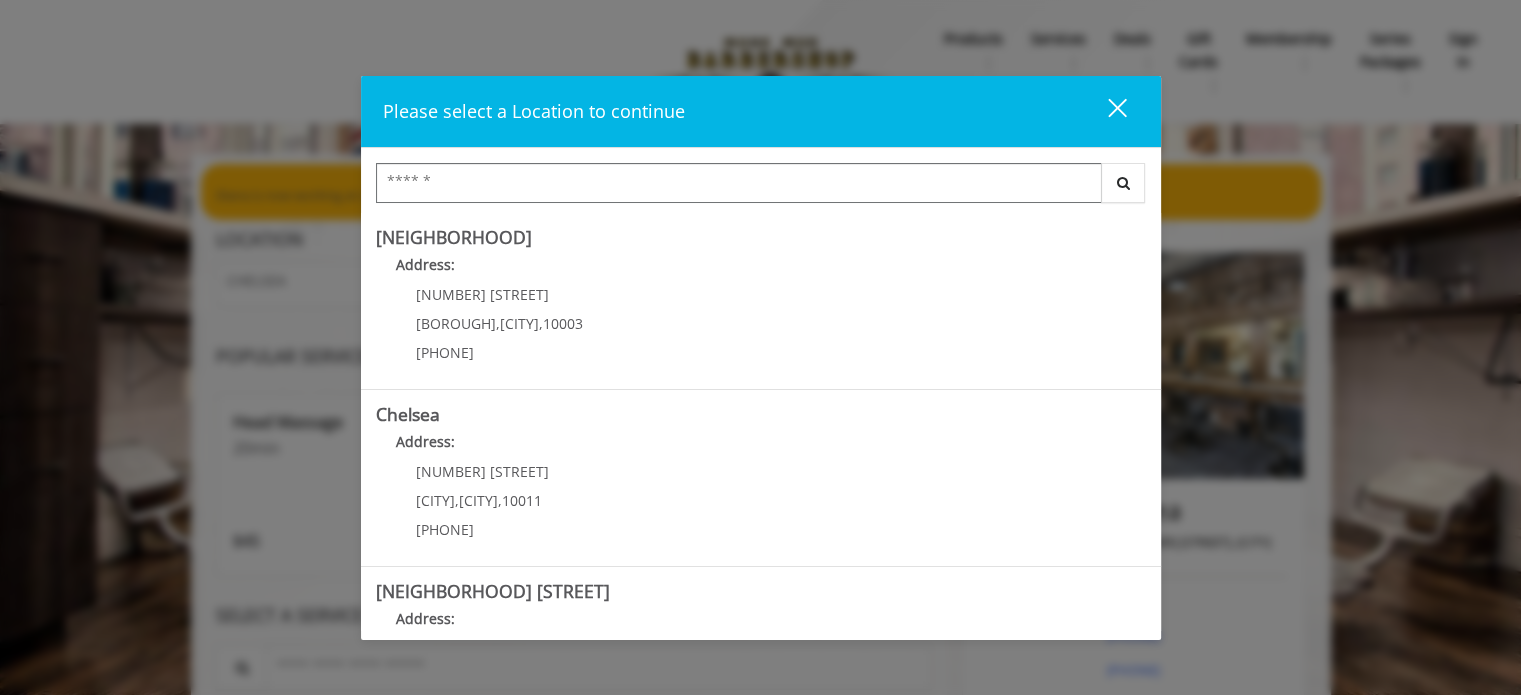 click at bounding box center [739, 183] 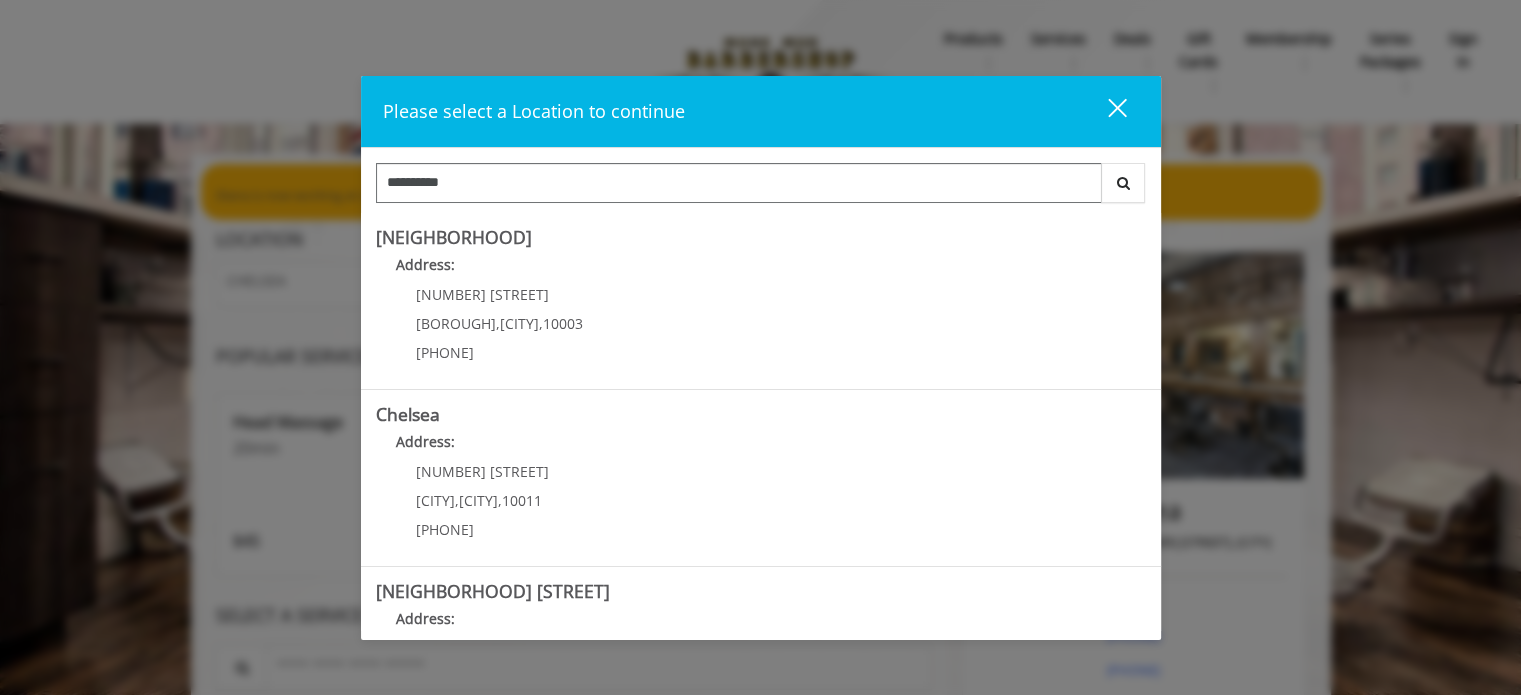 type on "**********" 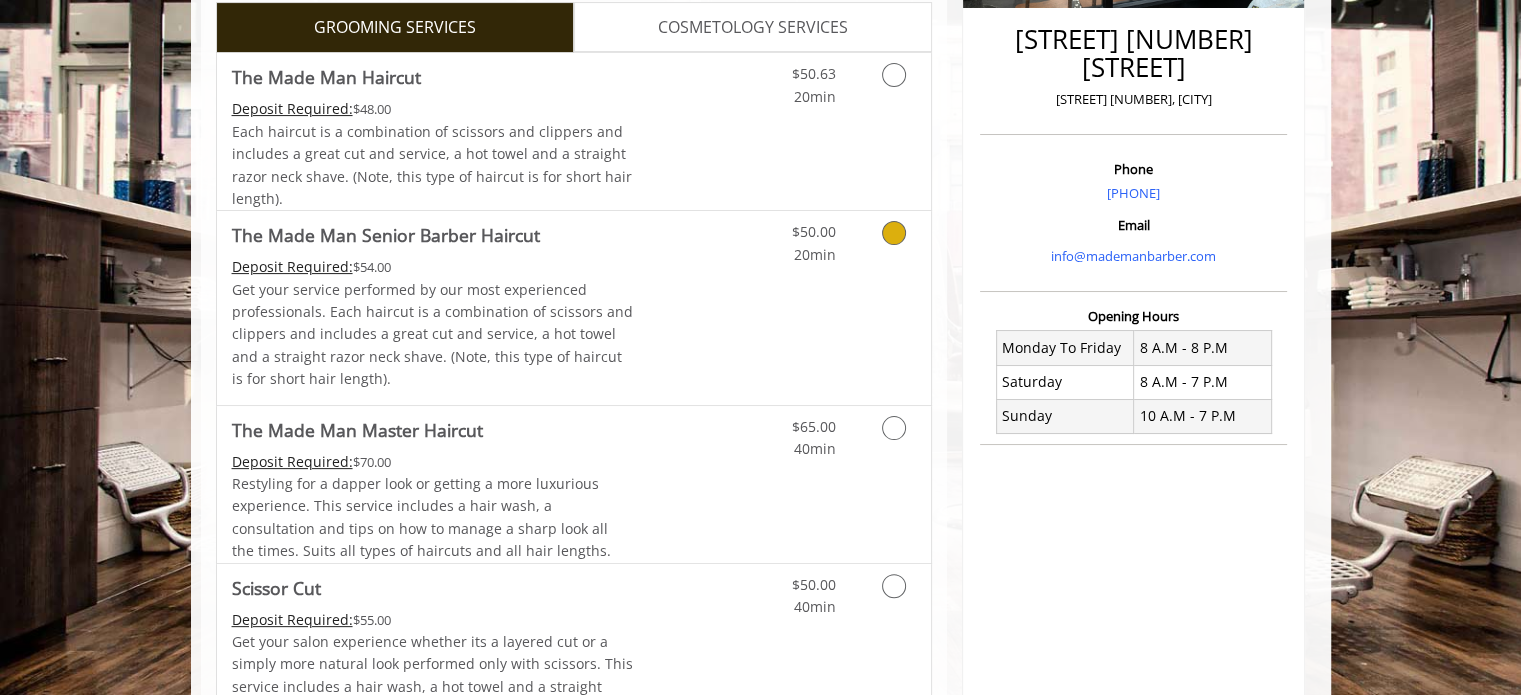 scroll, scrollTop: 400, scrollLeft: 0, axis: vertical 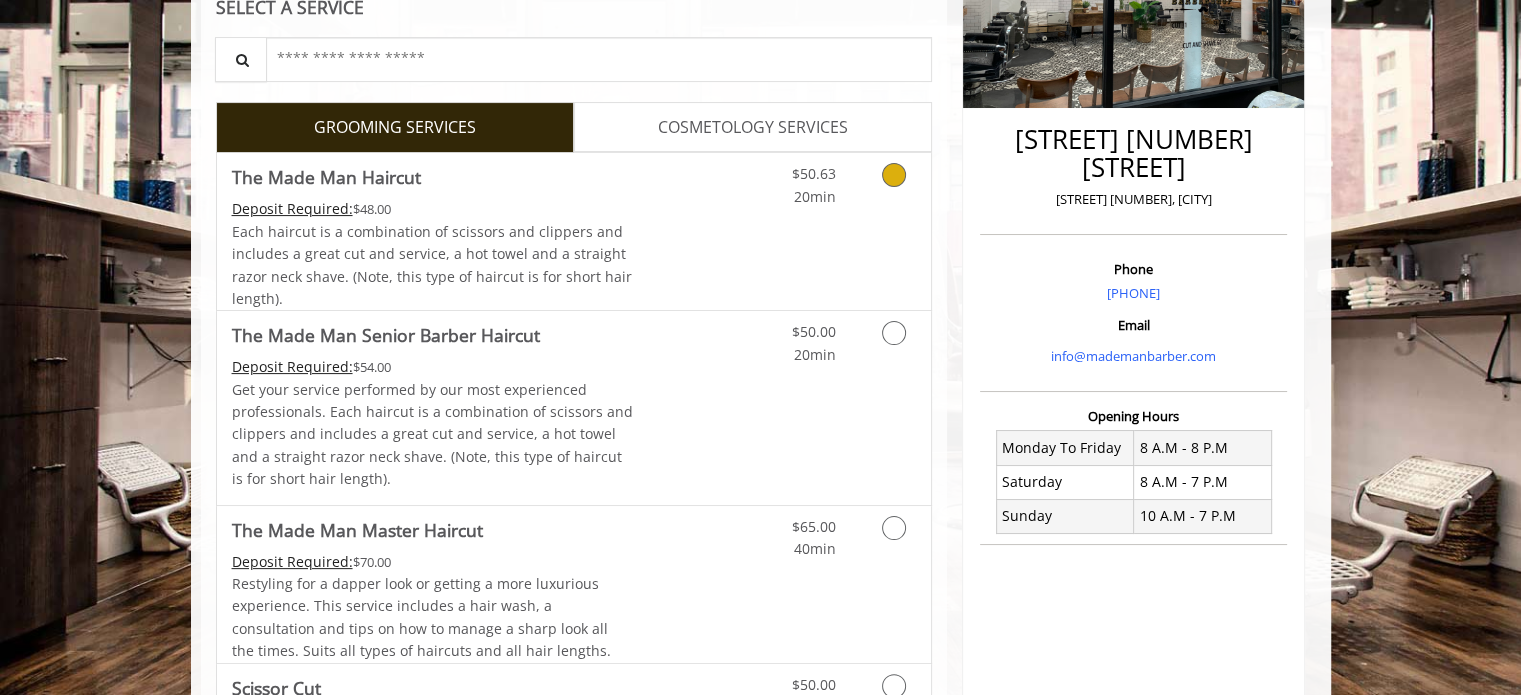 click on "The Made Man Haircut" at bounding box center (326, 177) 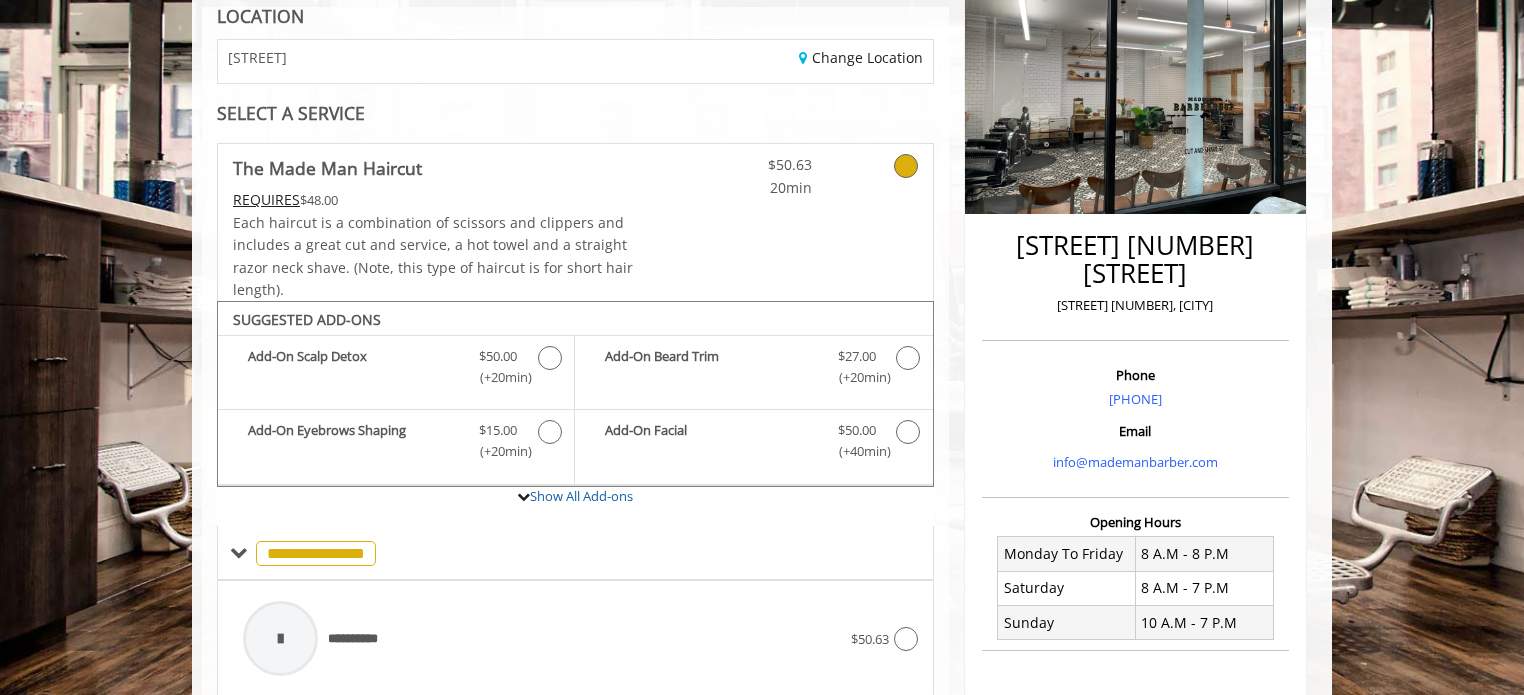 scroll, scrollTop: 0, scrollLeft: 0, axis: both 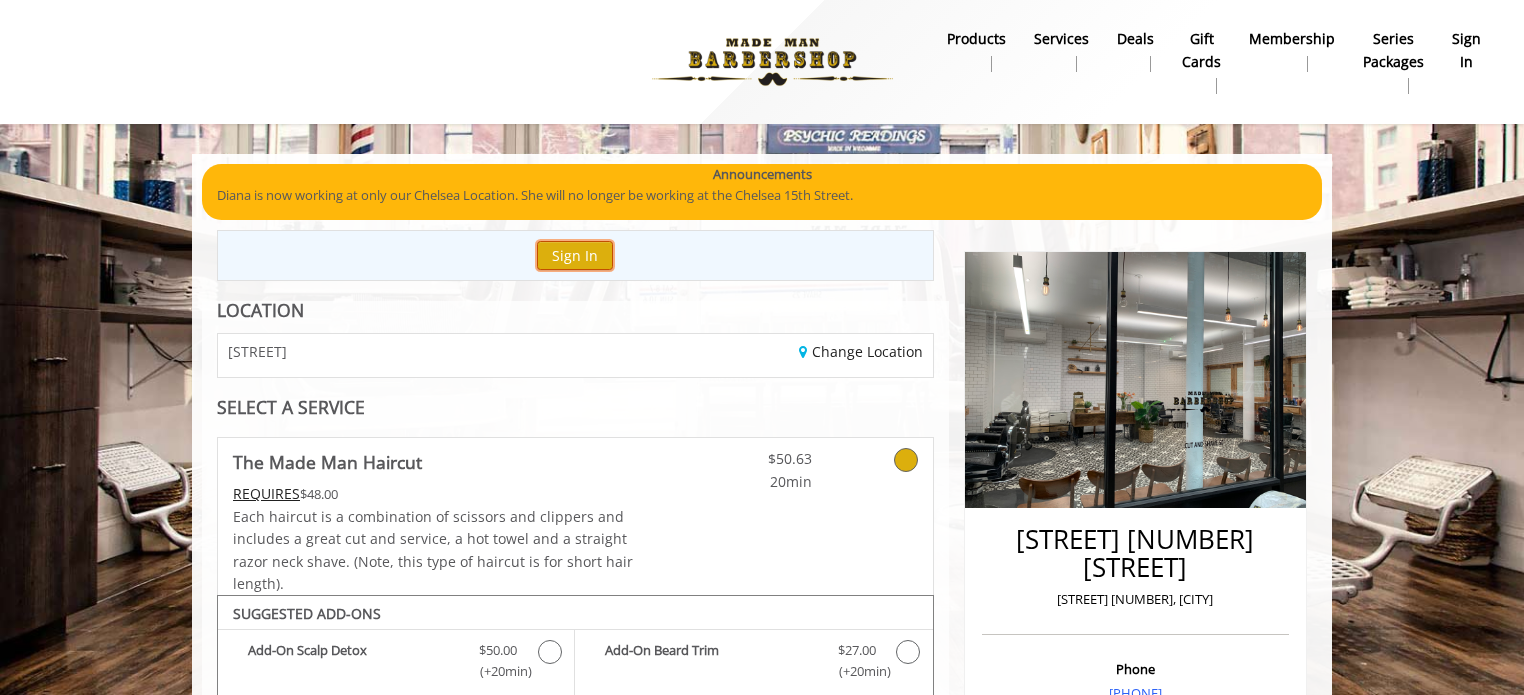 click on "Sign In" at bounding box center (575, 255) 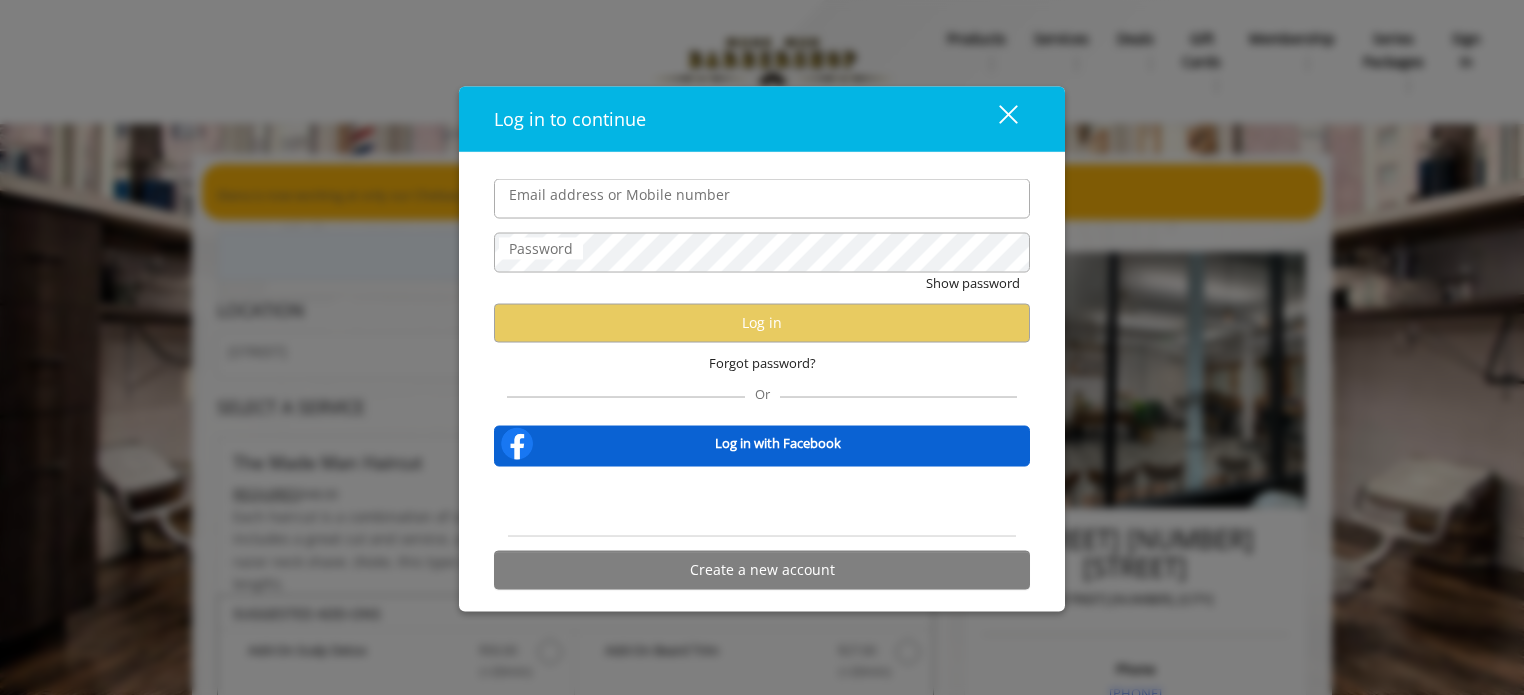 type on "**********" 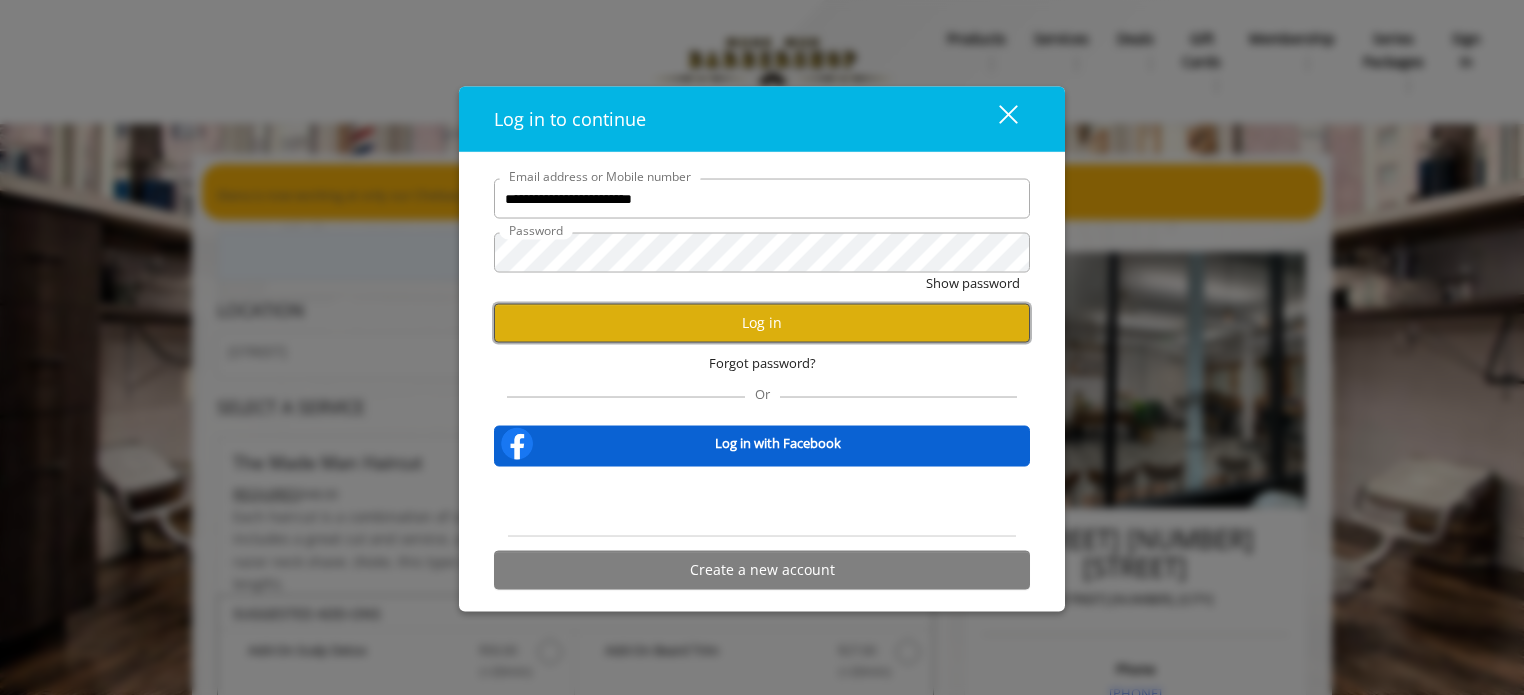 click on "Log in" at bounding box center [762, 322] 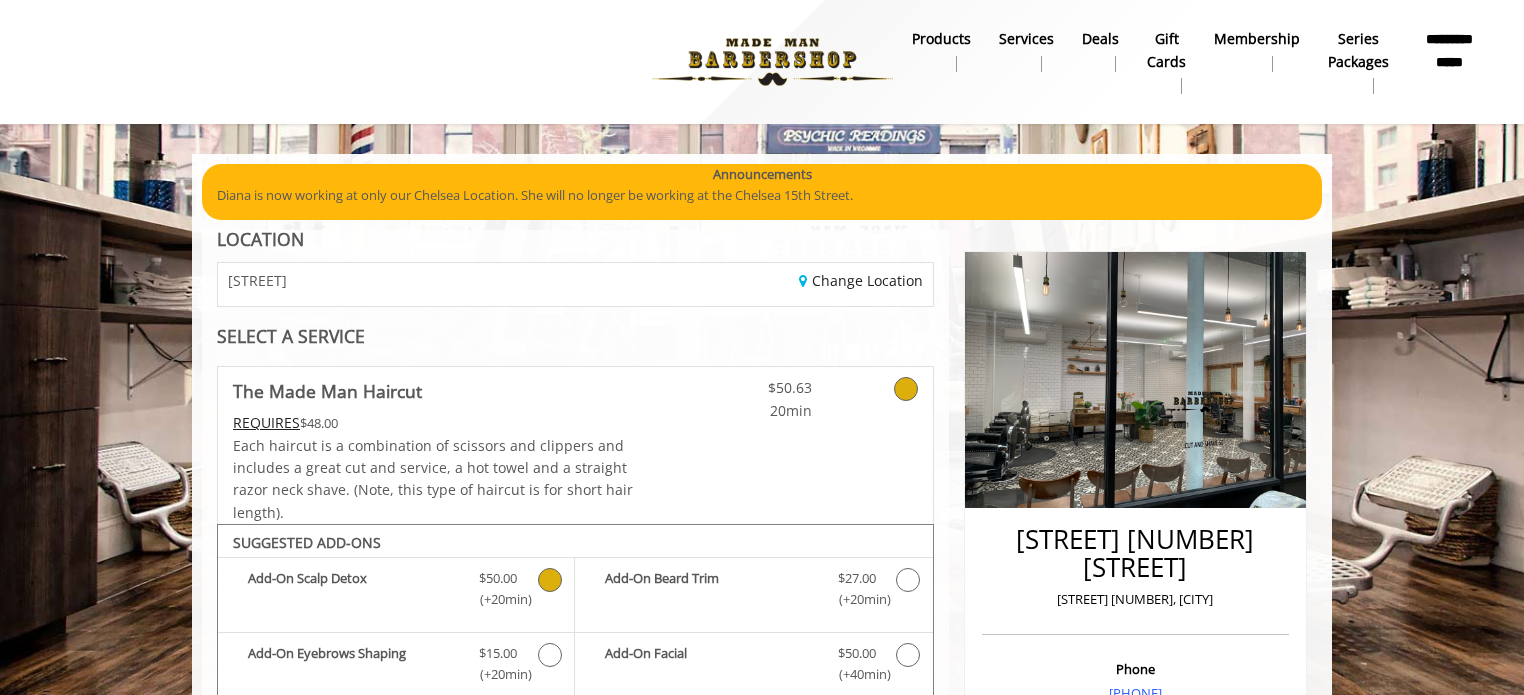 scroll, scrollTop: 400, scrollLeft: 0, axis: vertical 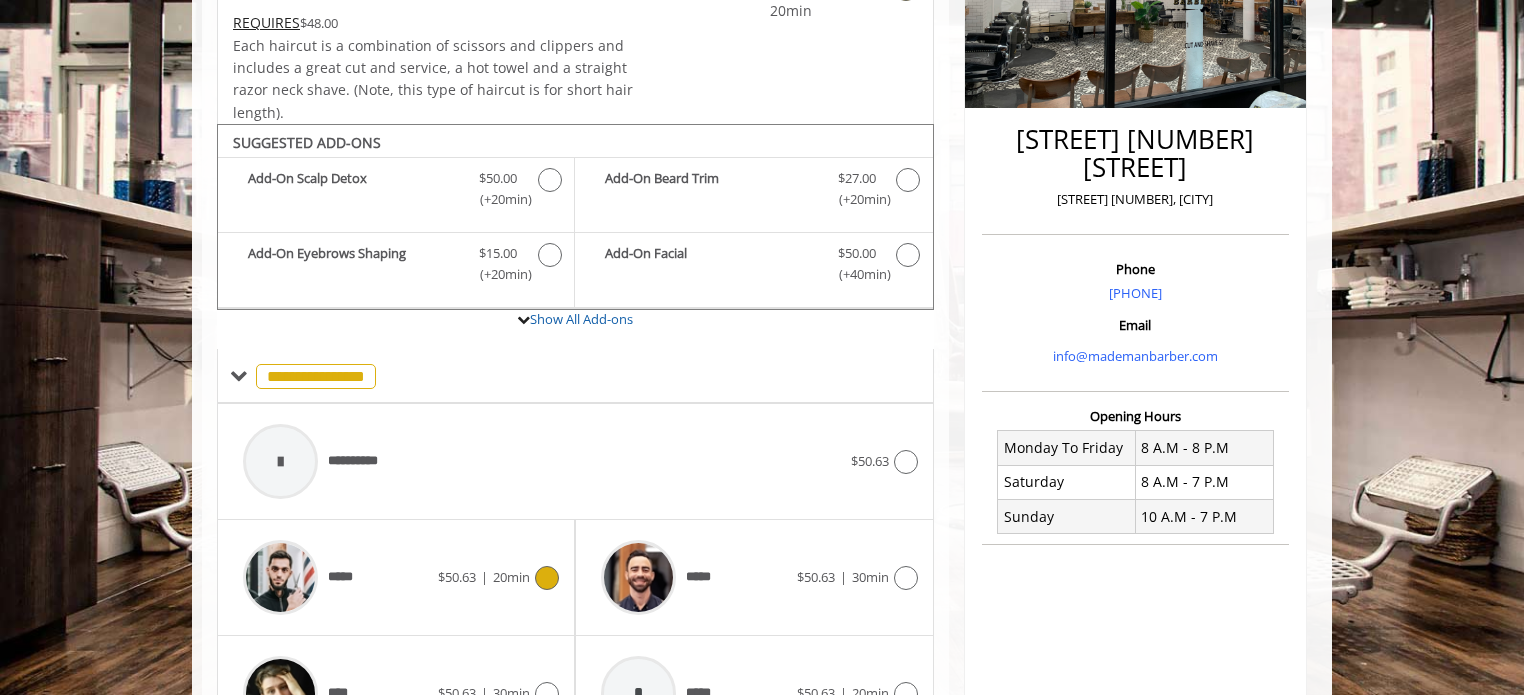 click on "*****" at bounding box center [335, 577] 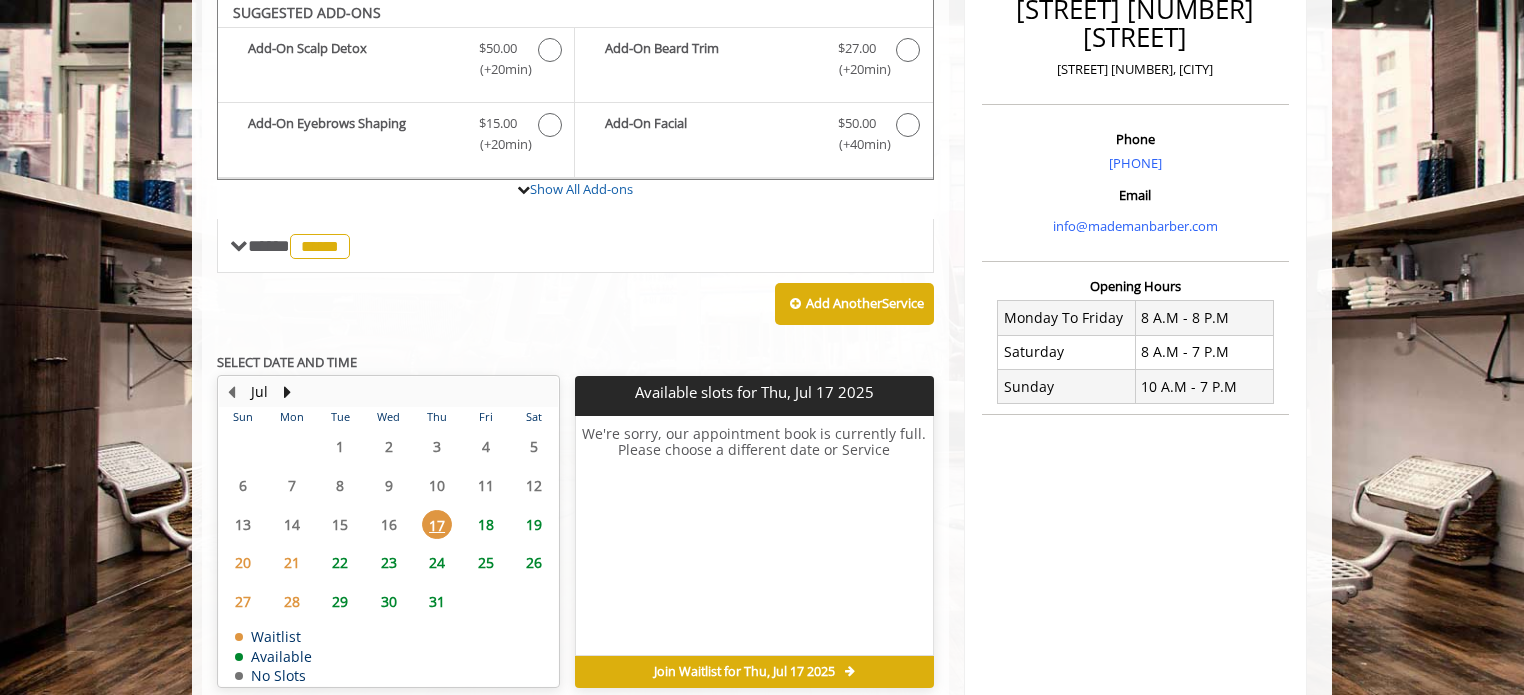 scroll, scrollTop: 524, scrollLeft: 0, axis: vertical 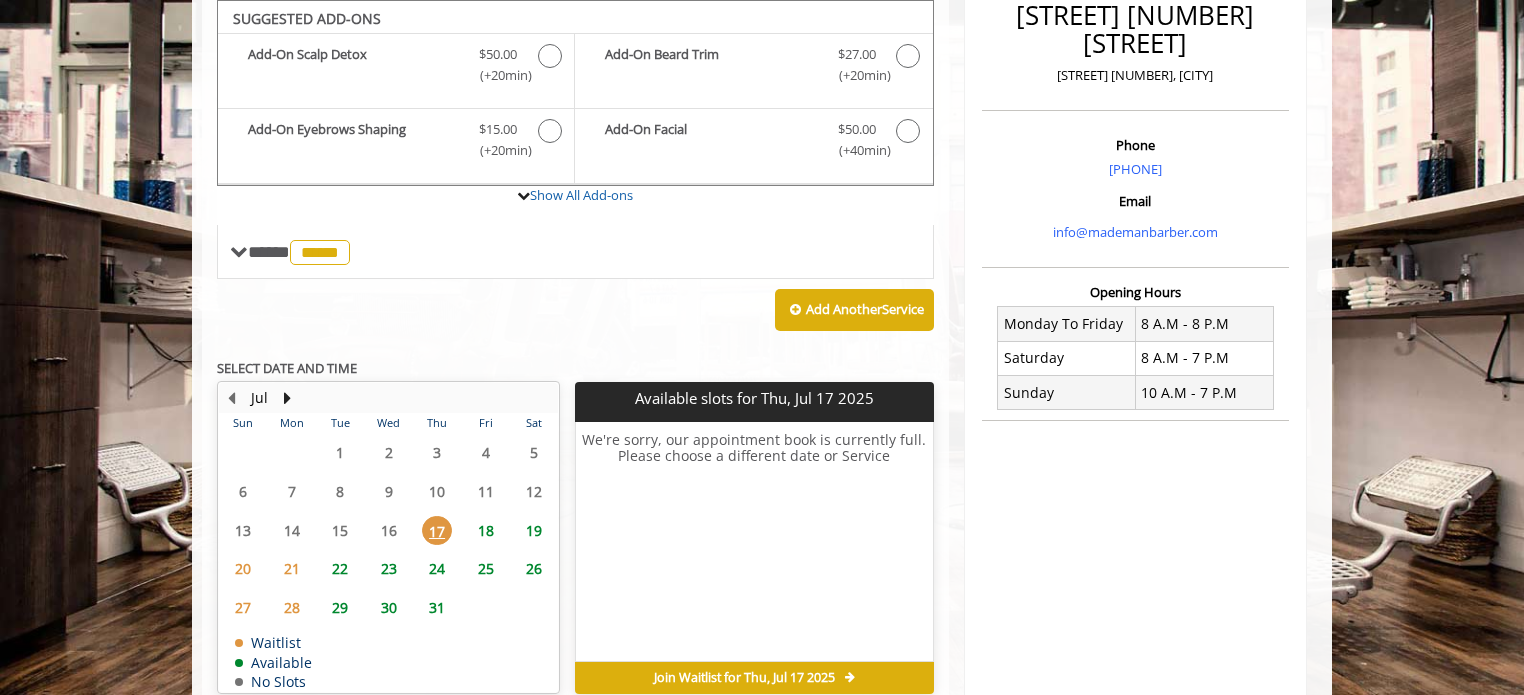 click on "22" 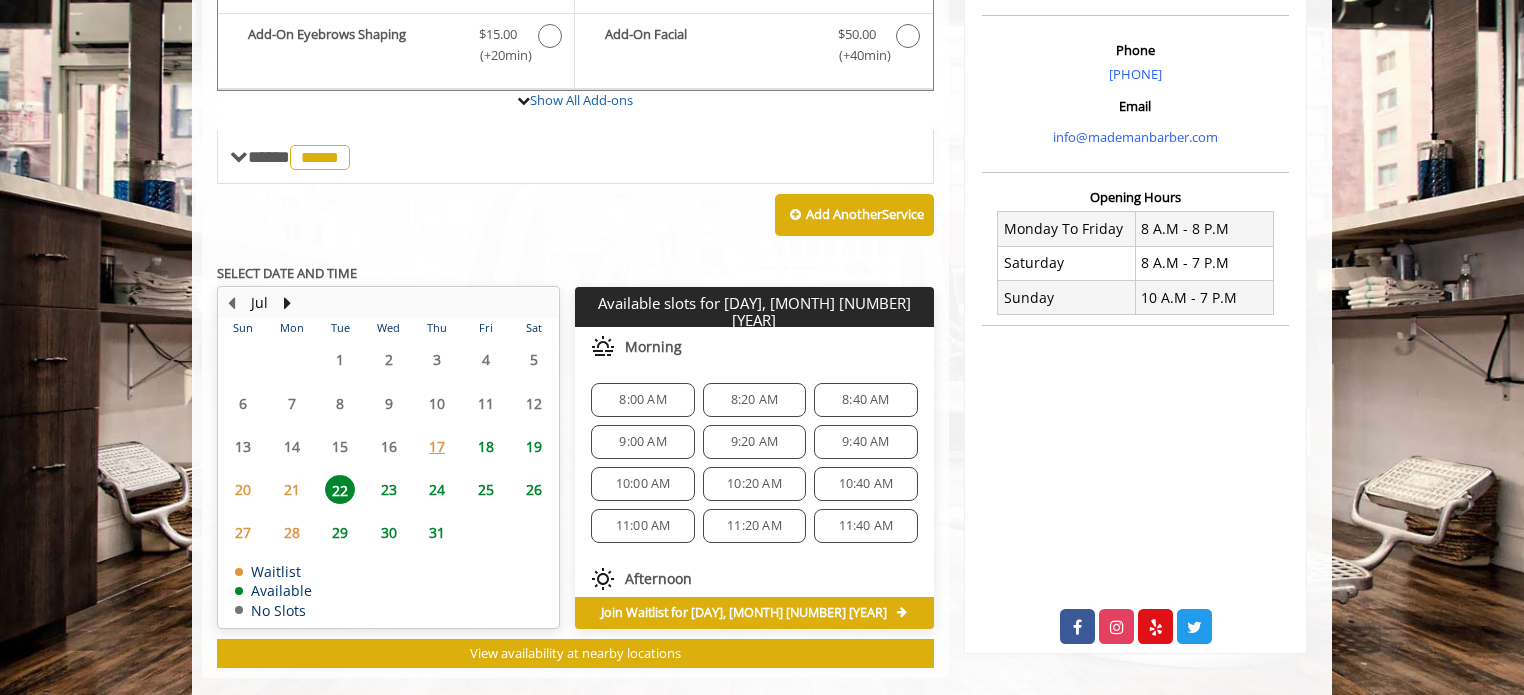 scroll, scrollTop: 648, scrollLeft: 0, axis: vertical 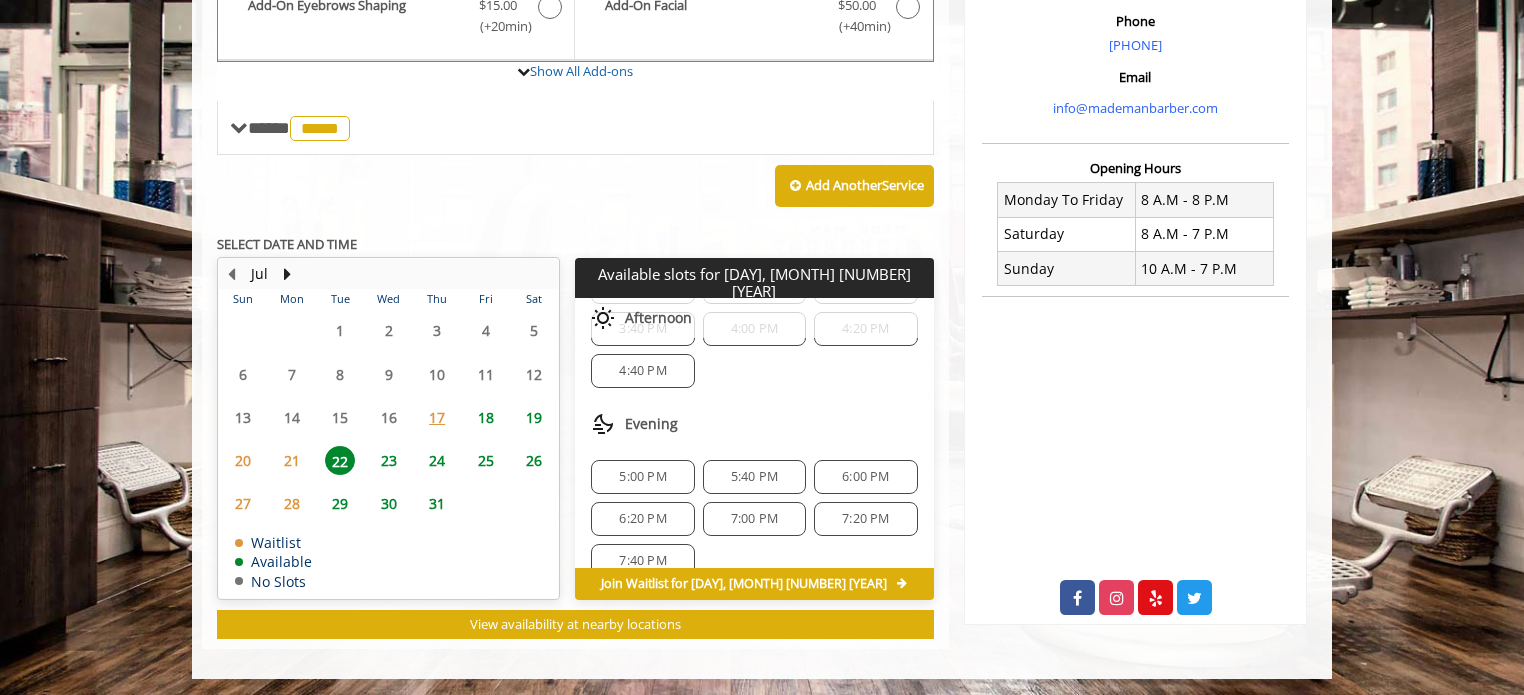 click on "6:00 PM" 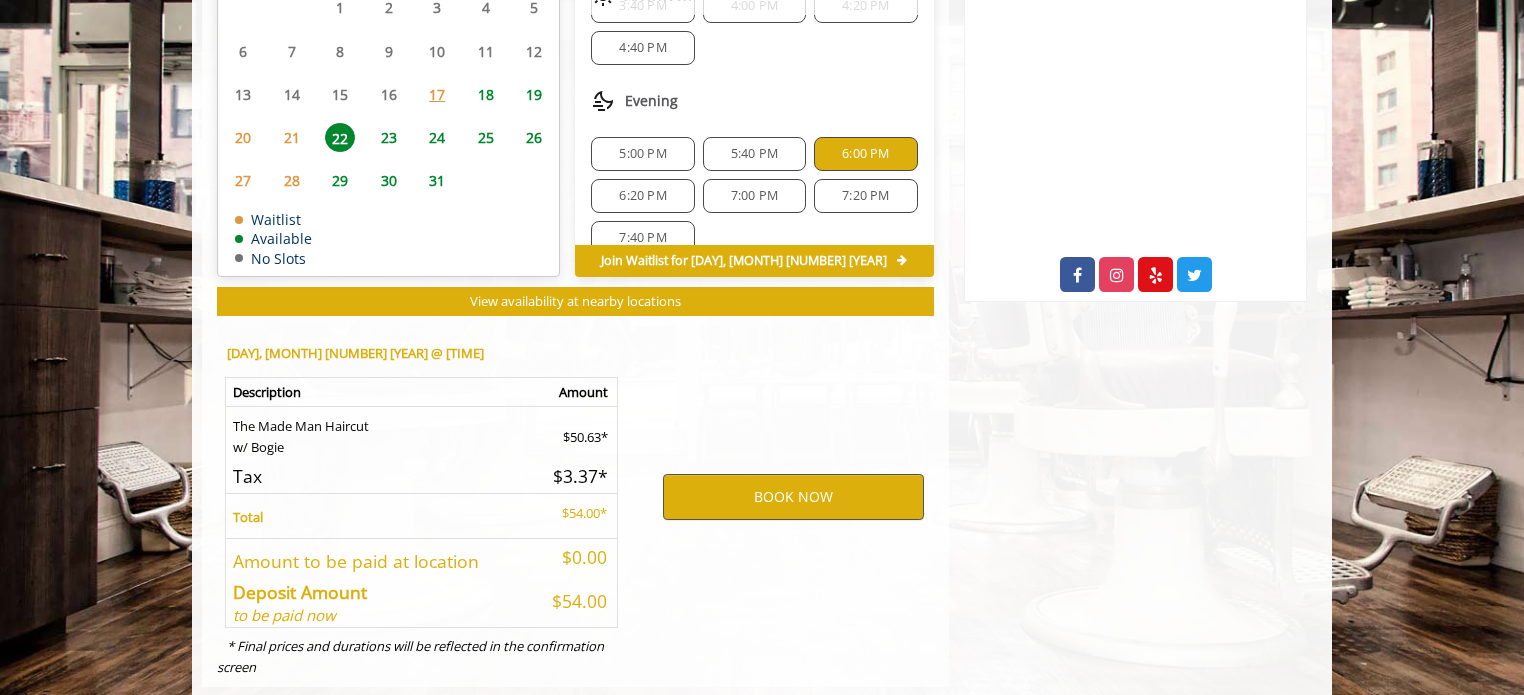 scroll, scrollTop: 1009, scrollLeft: 0, axis: vertical 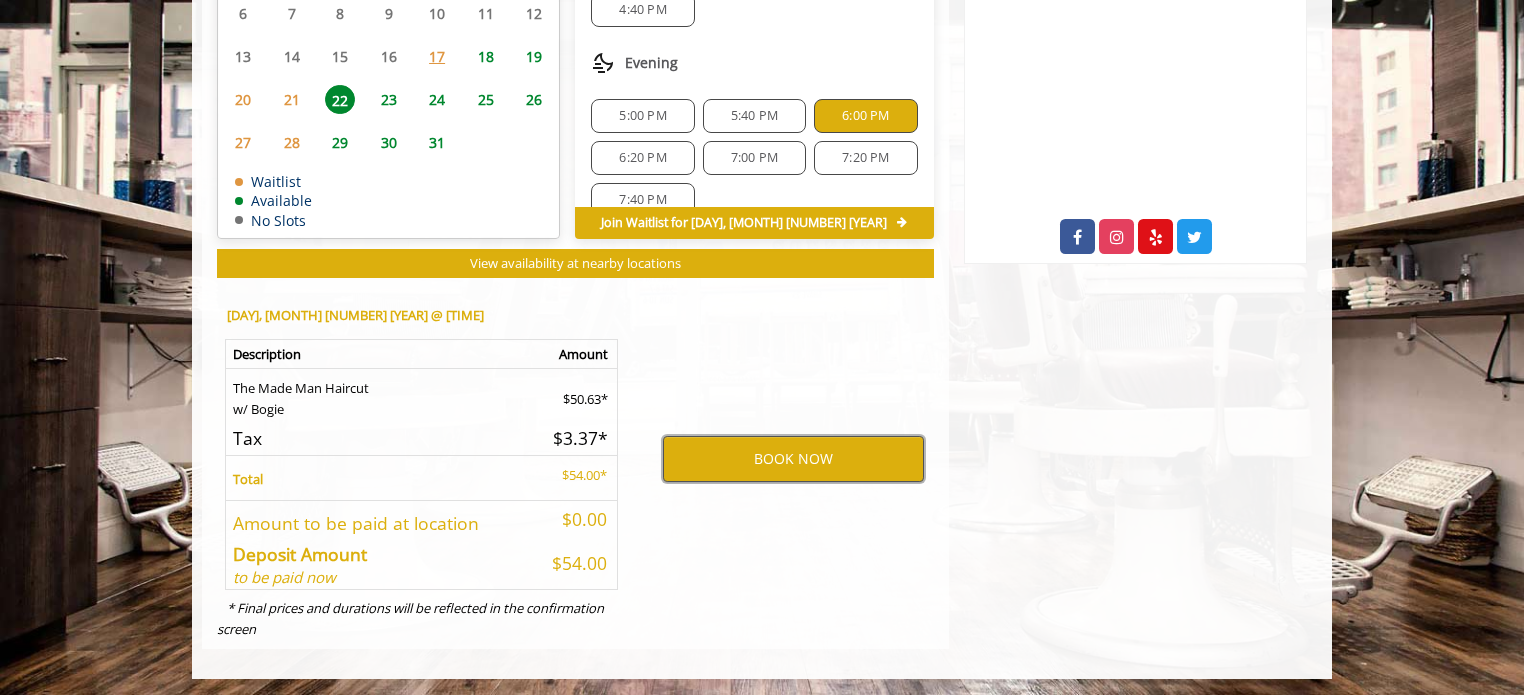 click on "BOOK NOW" at bounding box center (793, 459) 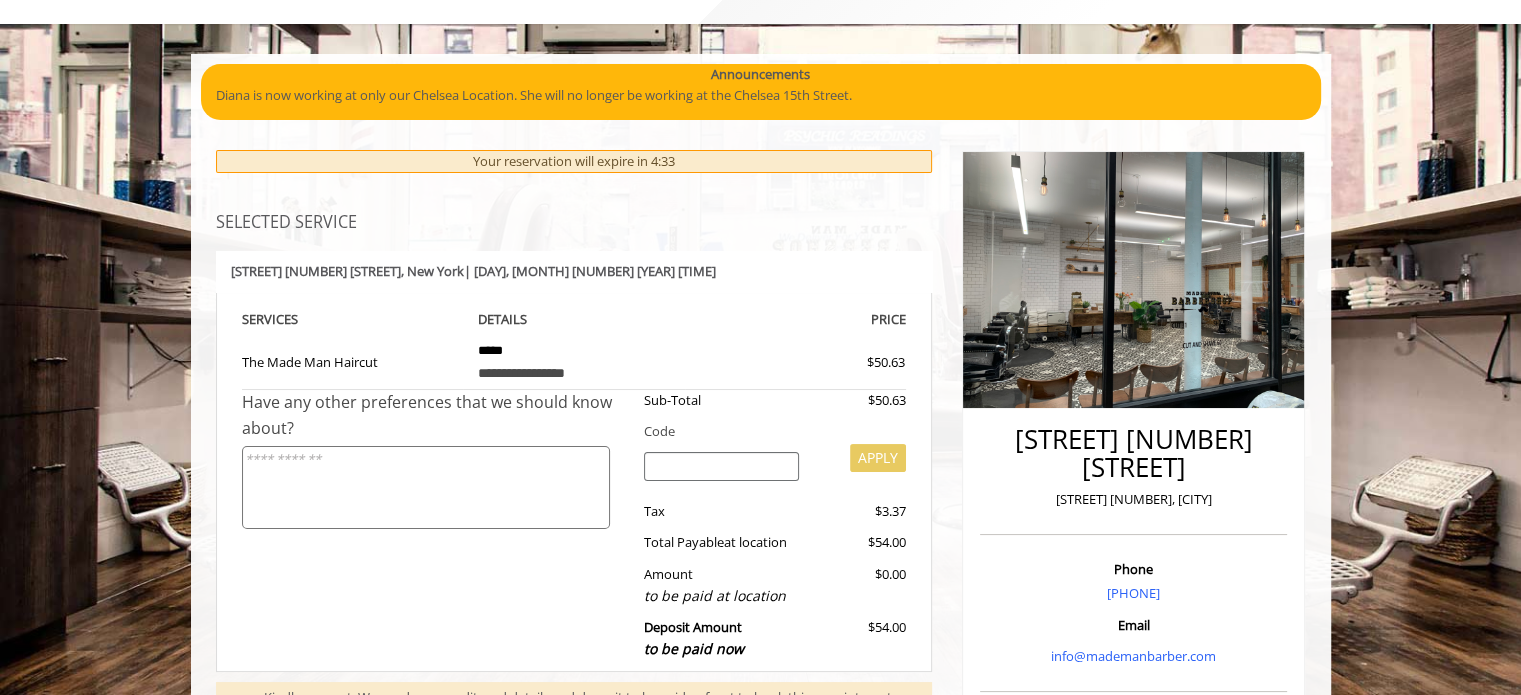 scroll, scrollTop: 400, scrollLeft: 0, axis: vertical 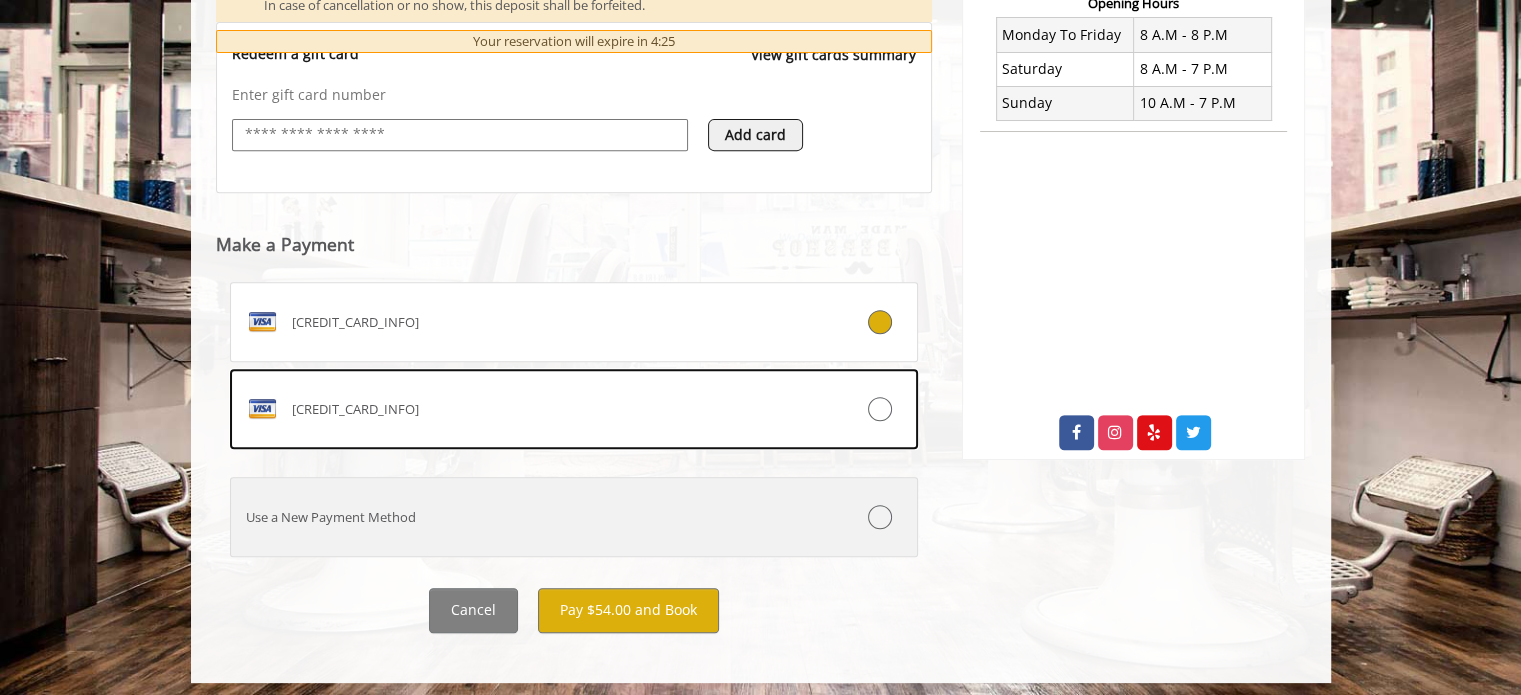 click on "Use a New Payment Method" at bounding box center [517, 517] 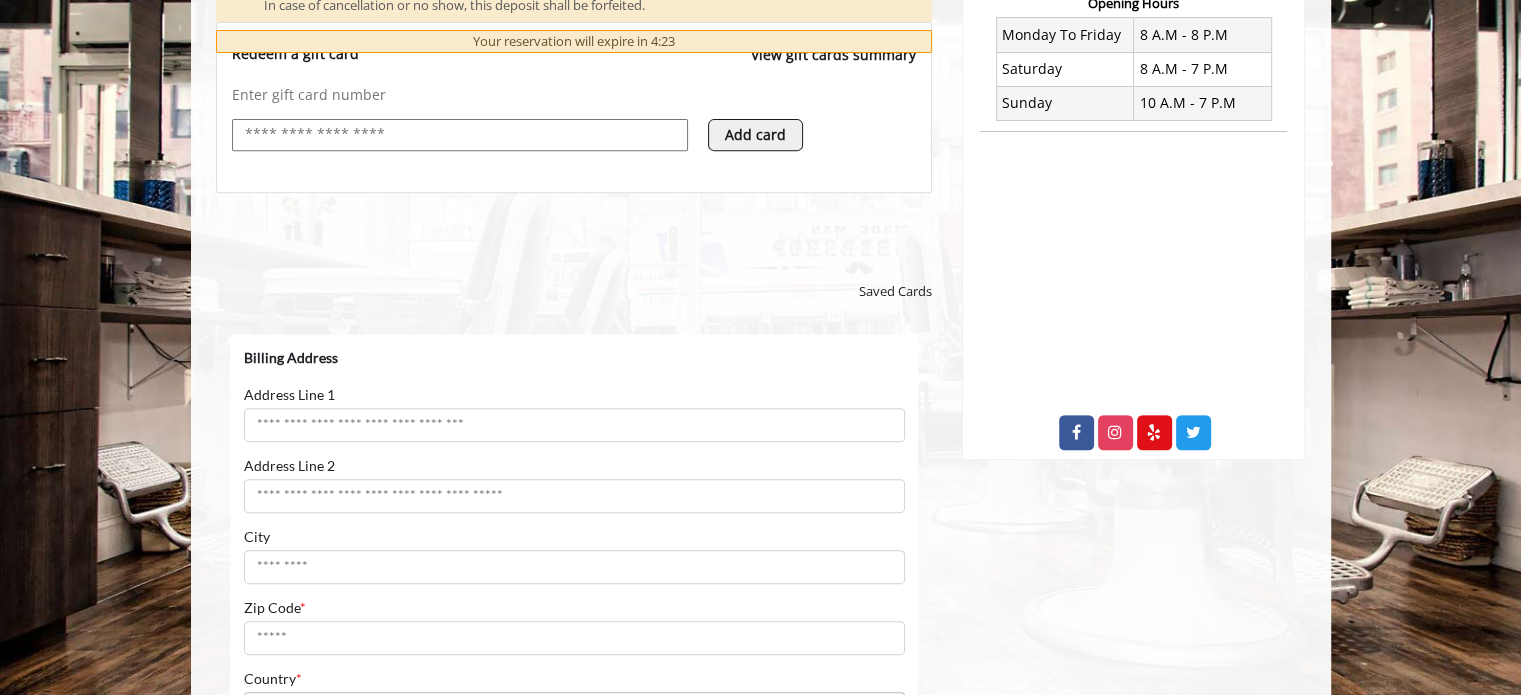 scroll, scrollTop: 0, scrollLeft: 0, axis: both 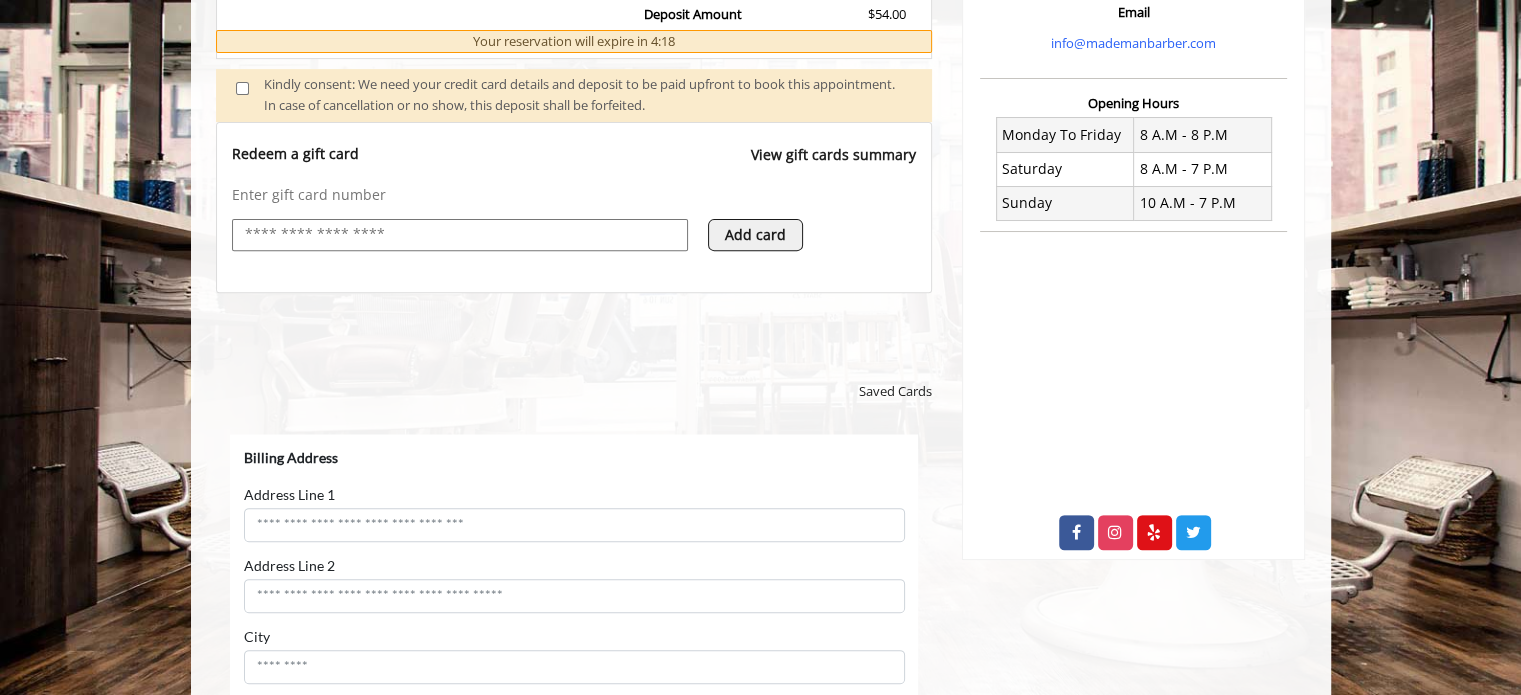 click at bounding box center (460, 235) 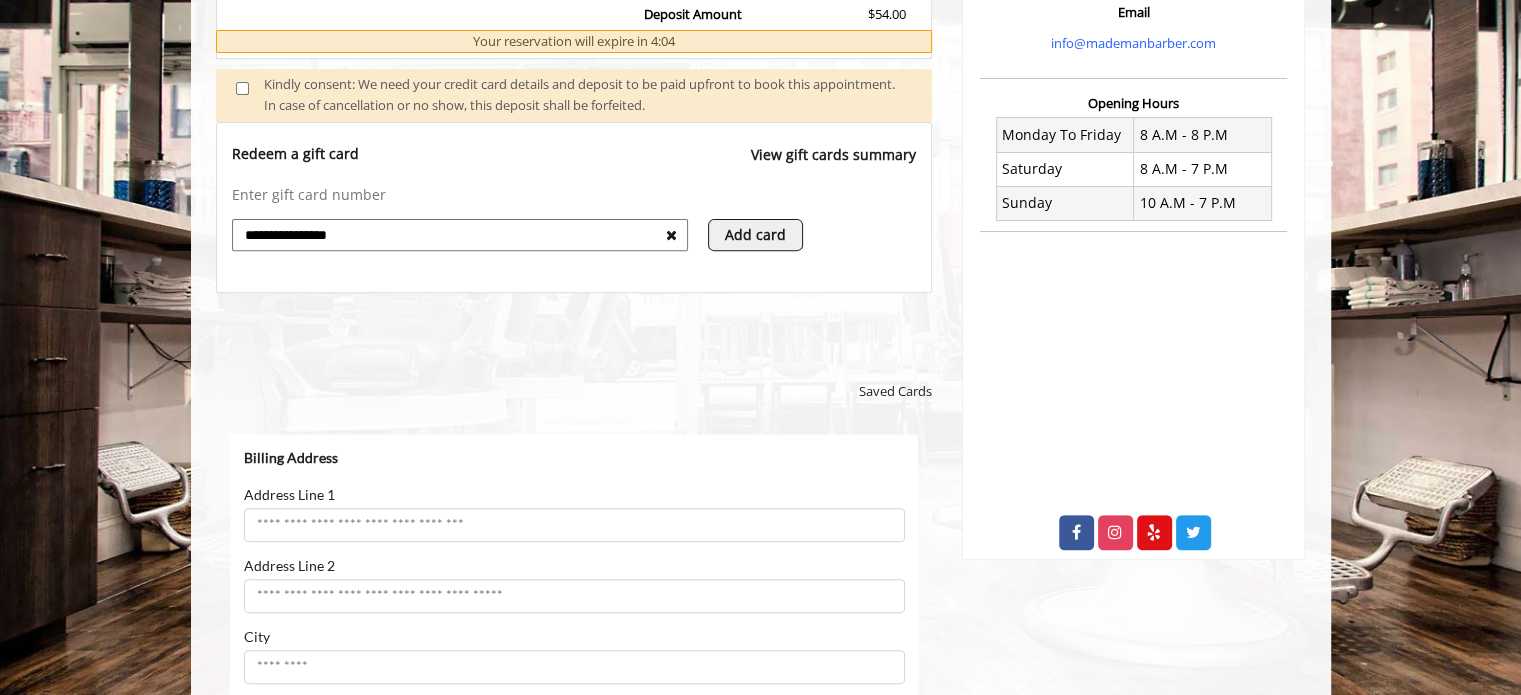 scroll, scrollTop: 913, scrollLeft: 0, axis: vertical 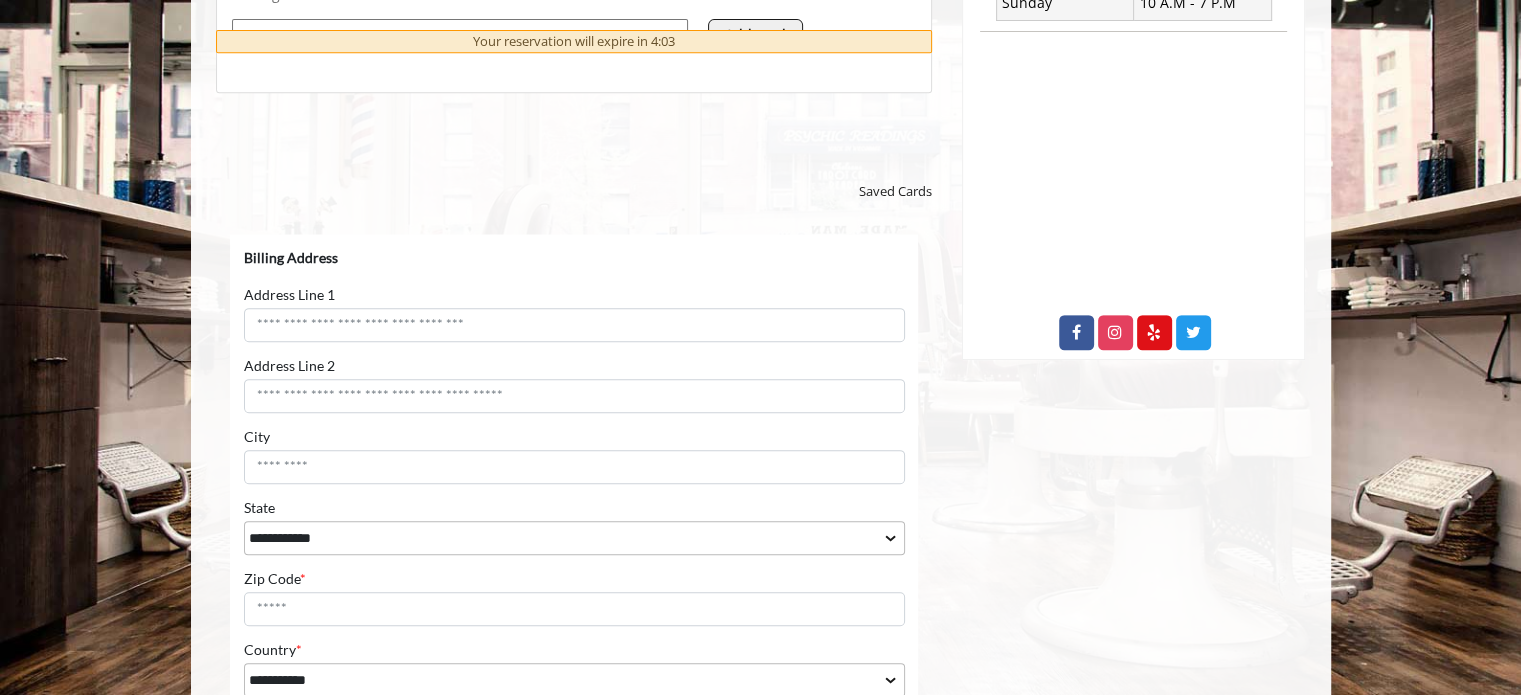type on "**********" 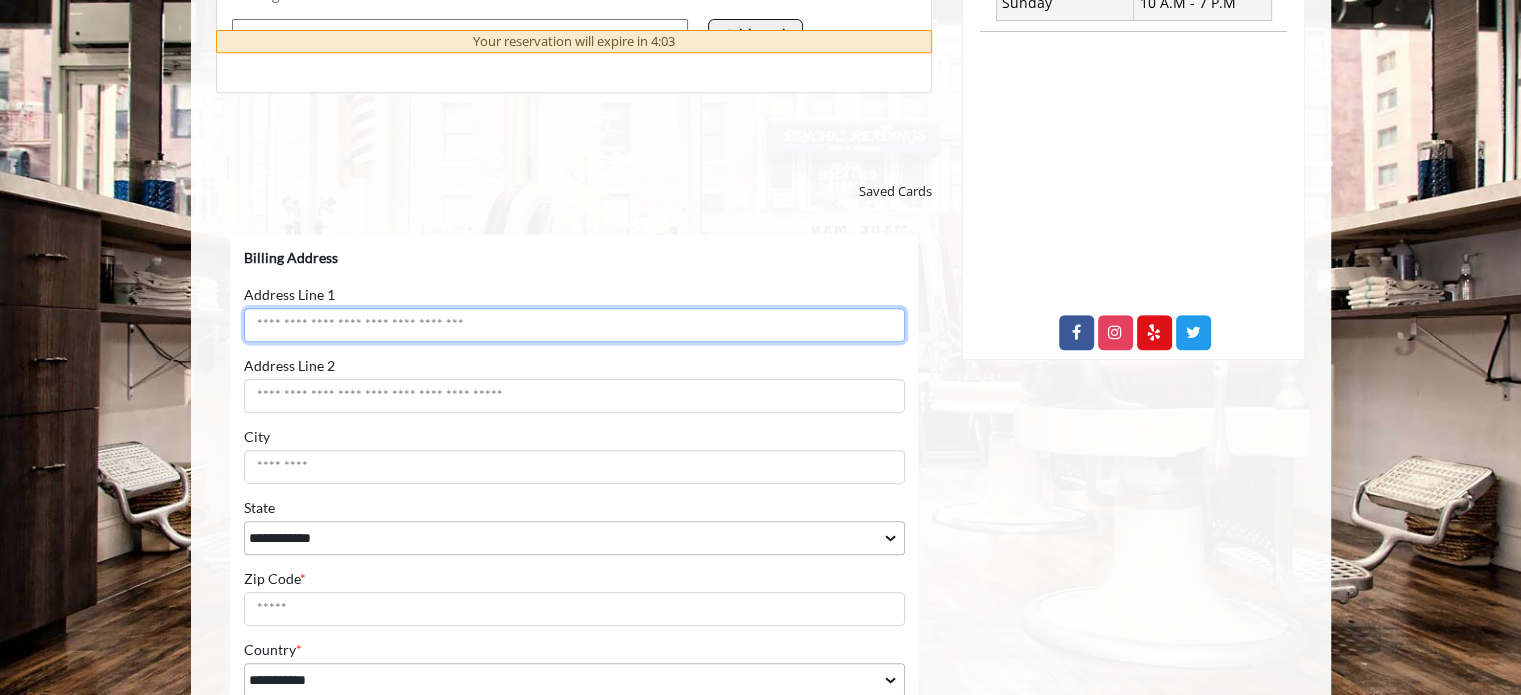 click on "Address Line 1" at bounding box center (573, 324) 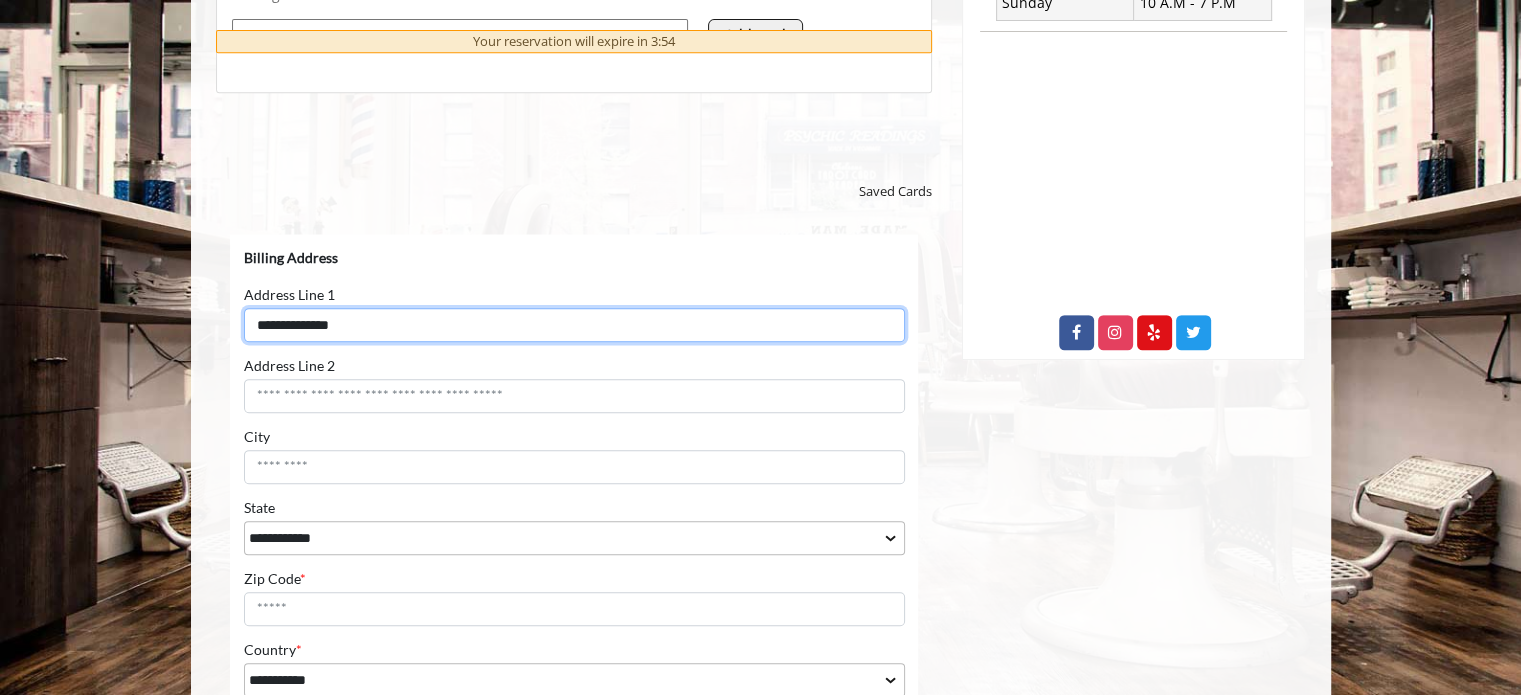 type on "**********" 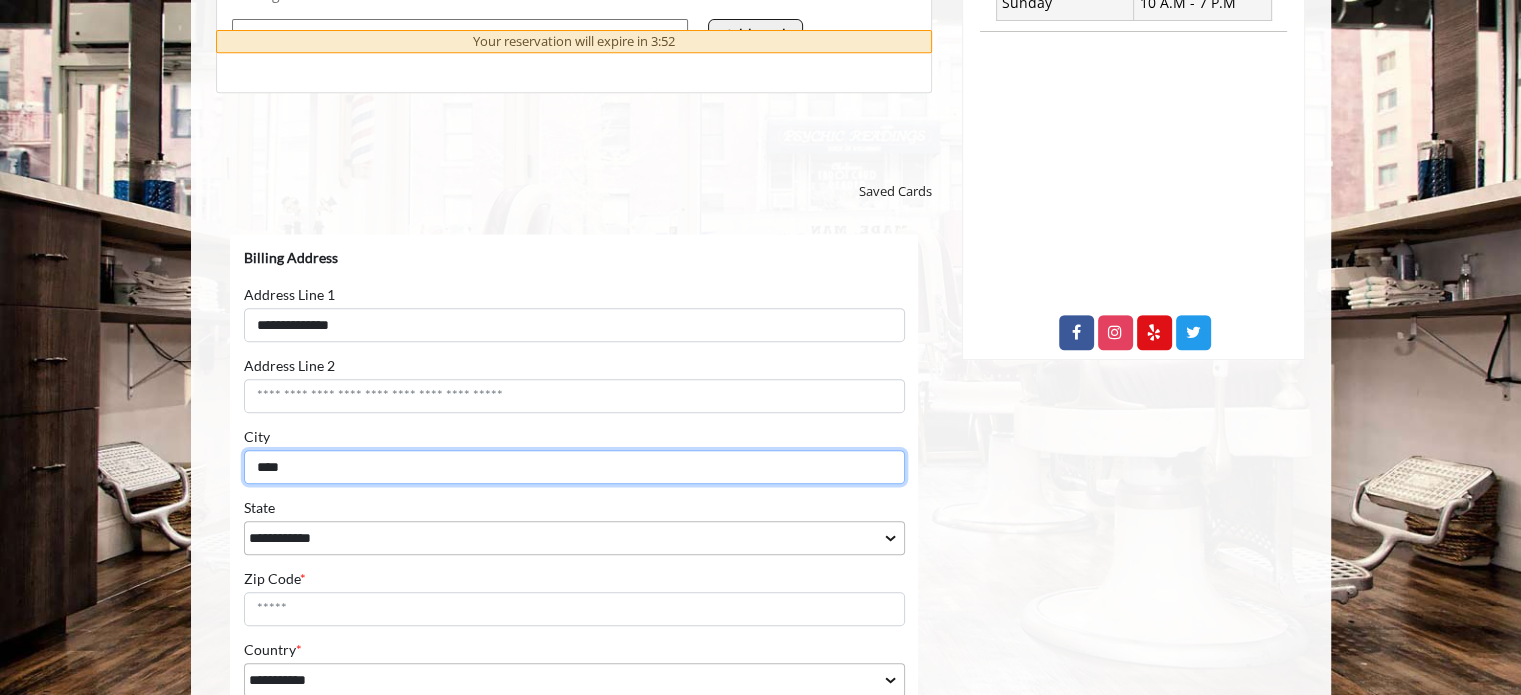type on "****" 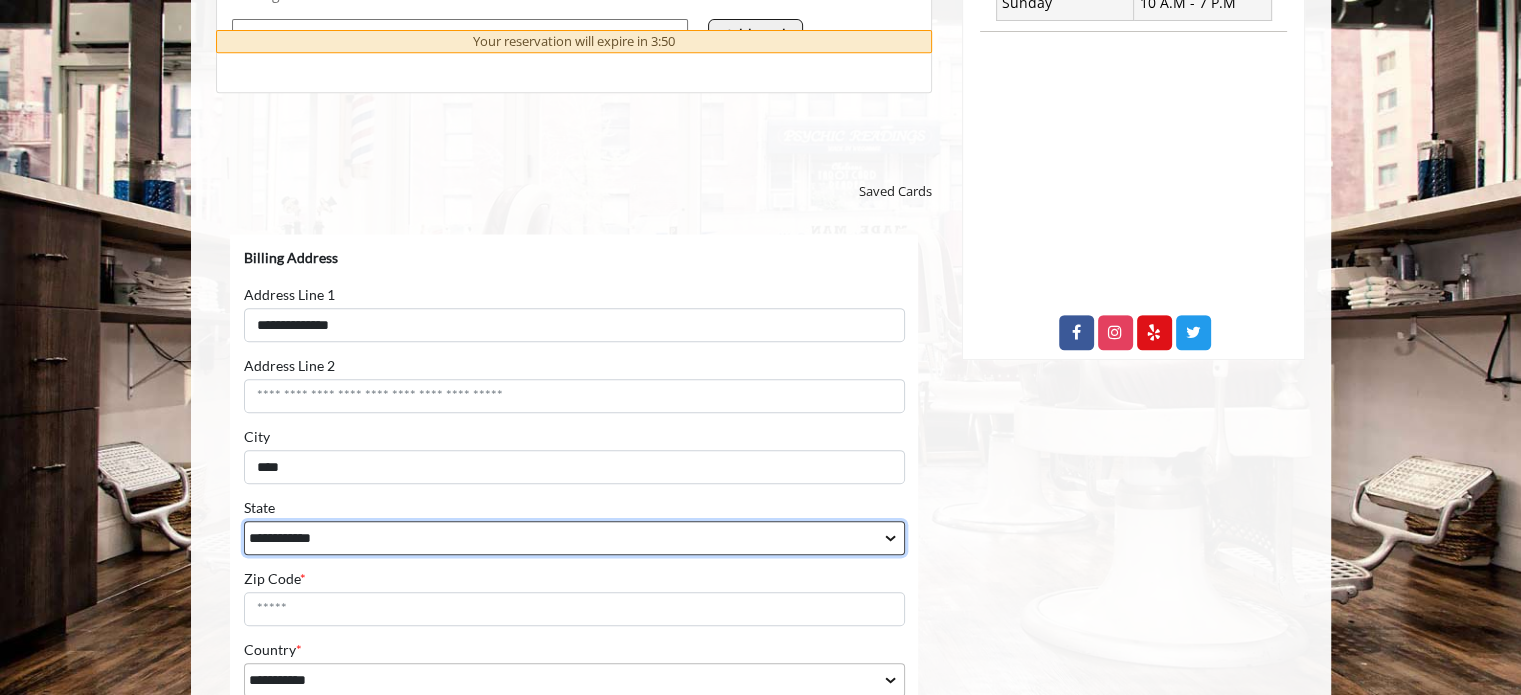 click on "**********" at bounding box center [573, 537] 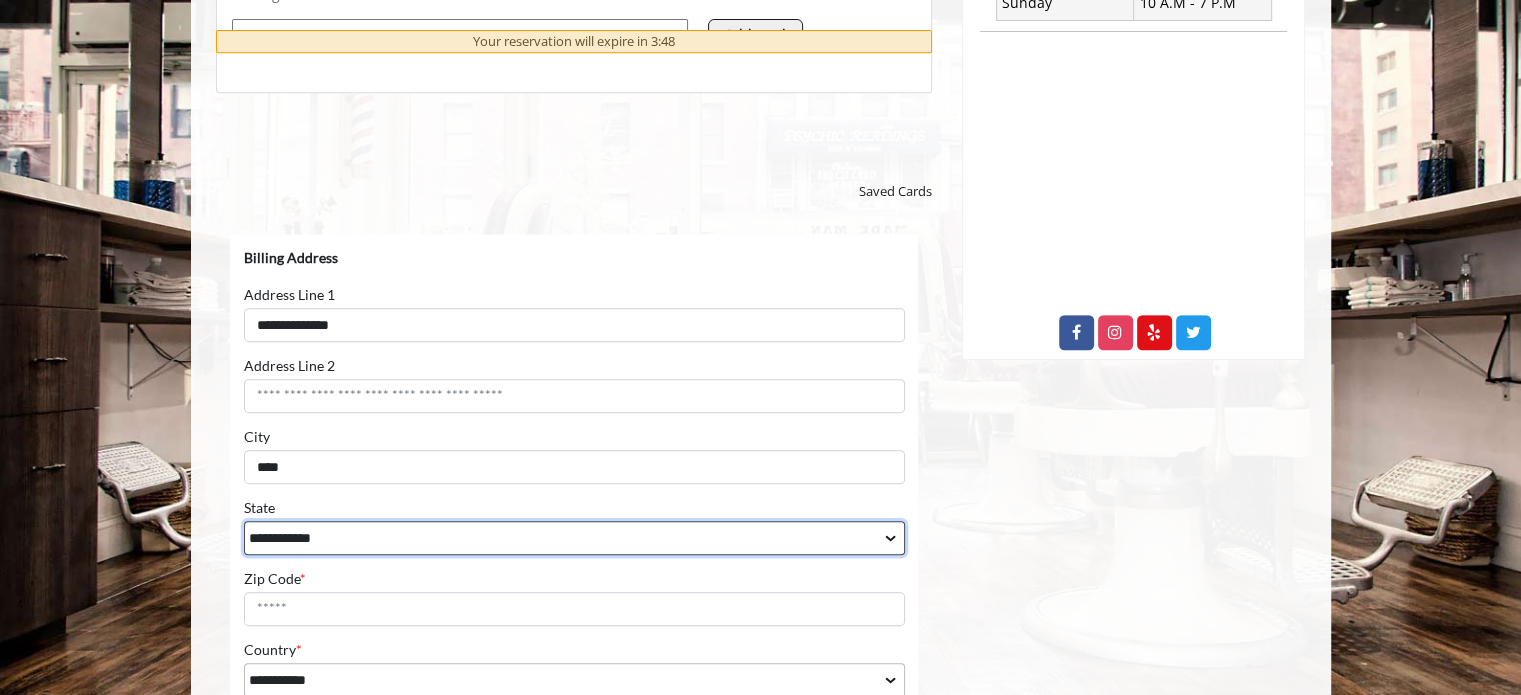 select on "**" 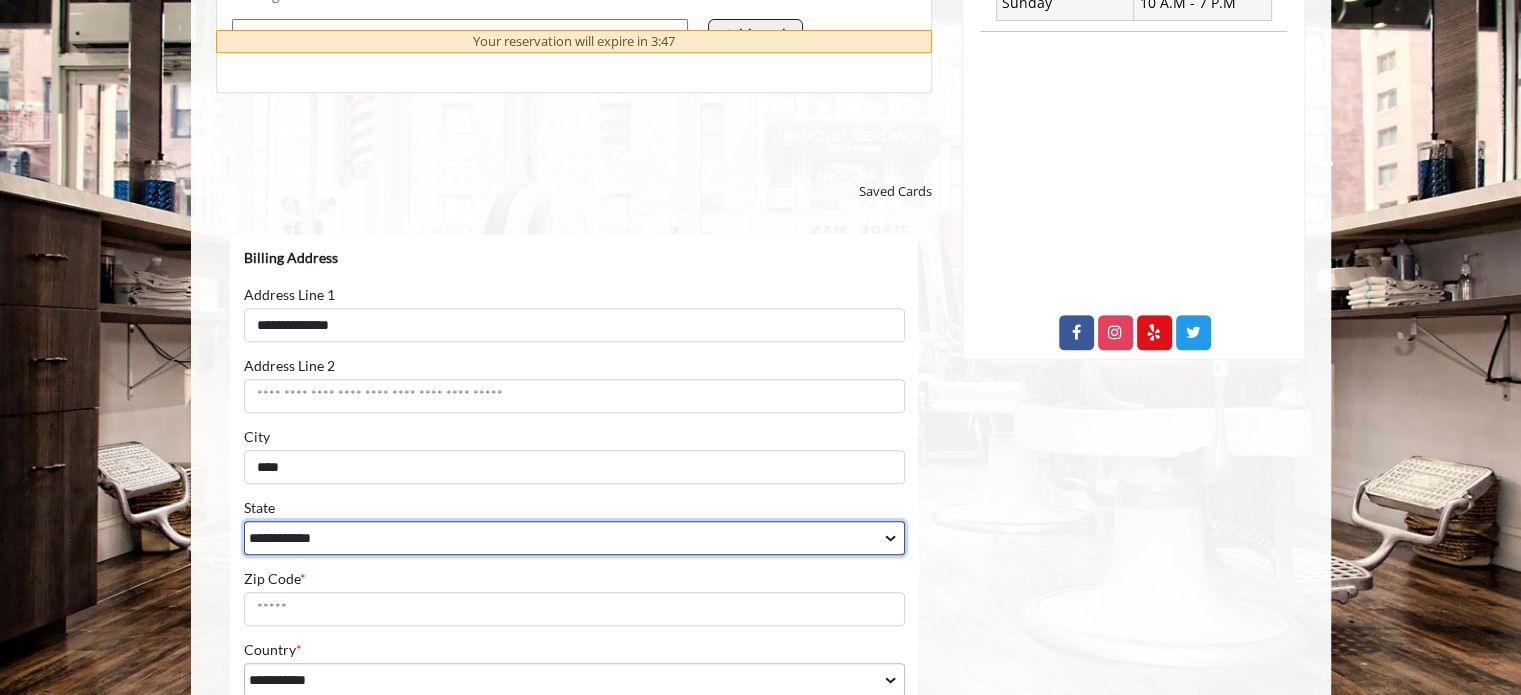 scroll, scrollTop: 1113, scrollLeft: 0, axis: vertical 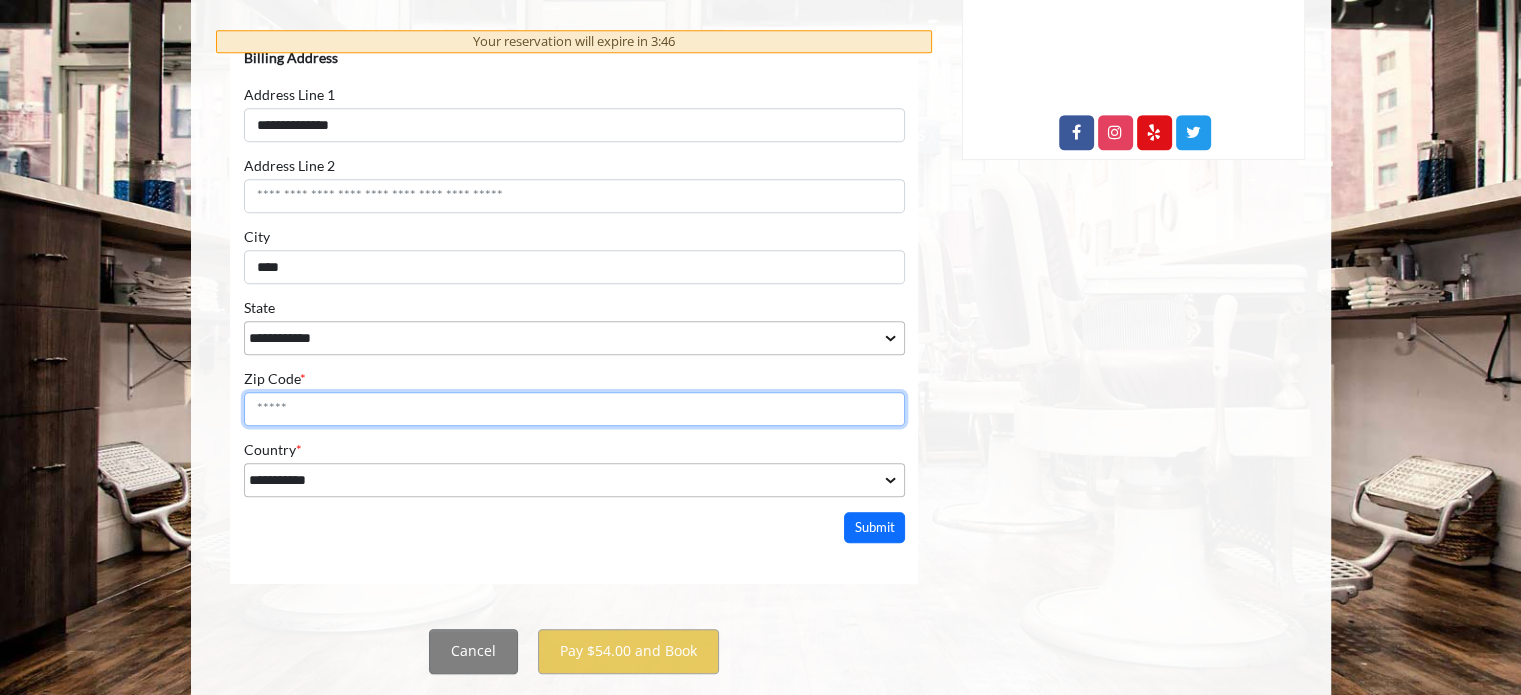 click on "Zip Code  *" at bounding box center (573, 408) 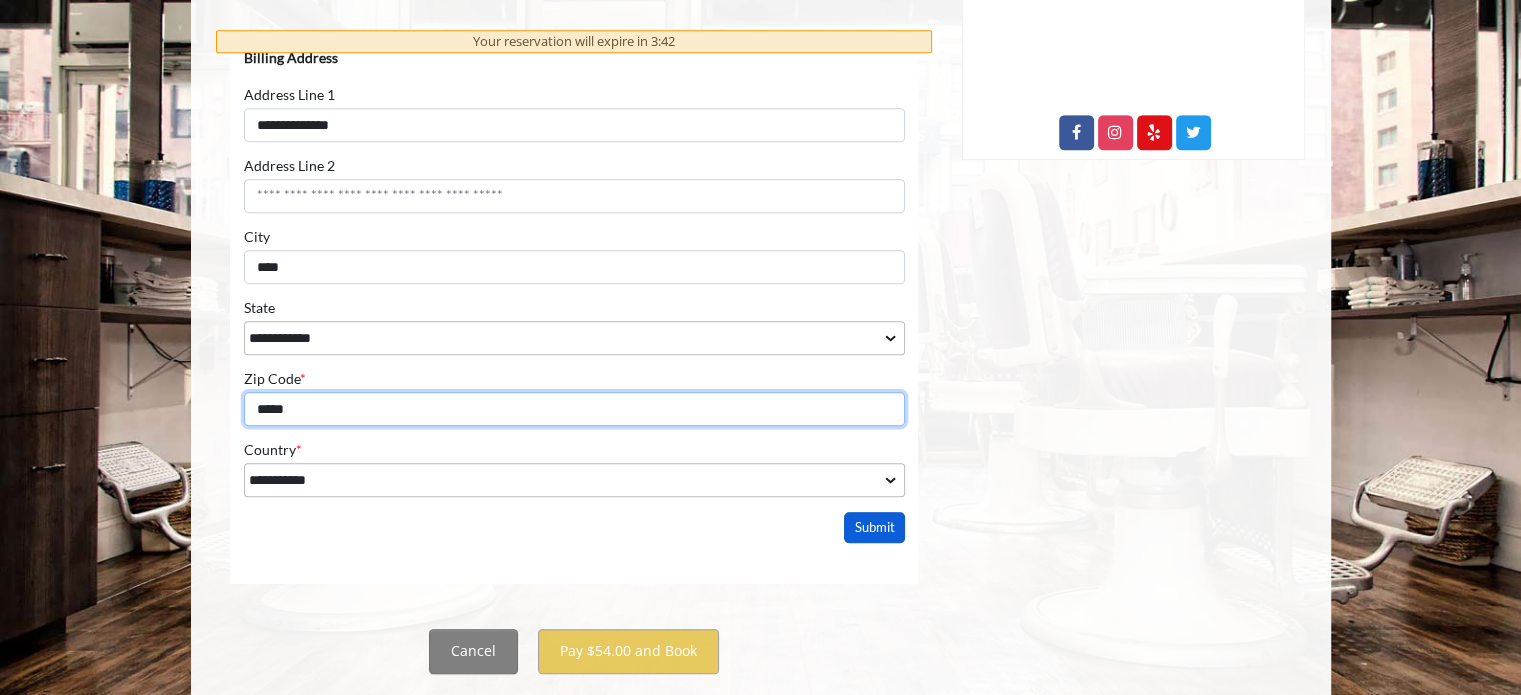 type on "*****" 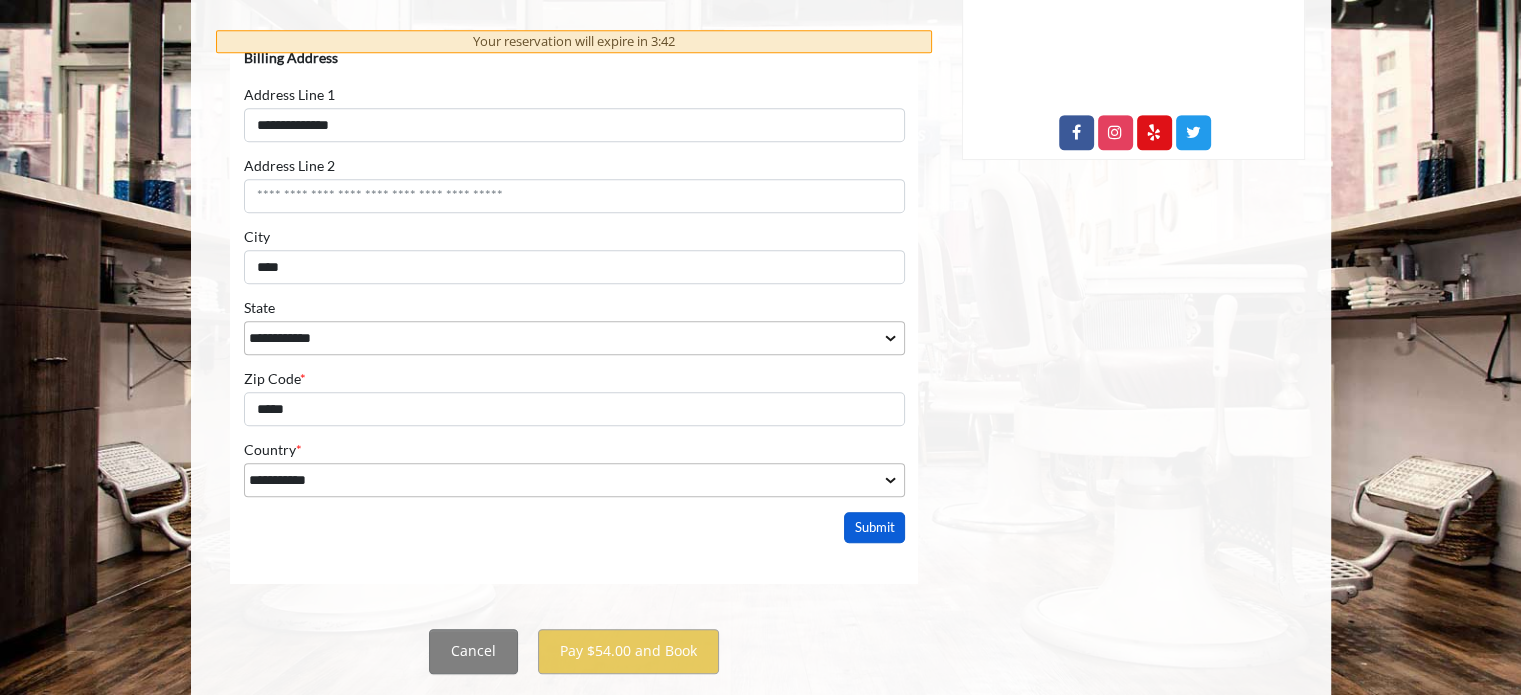 click on "Submit" at bounding box center (874, 526) 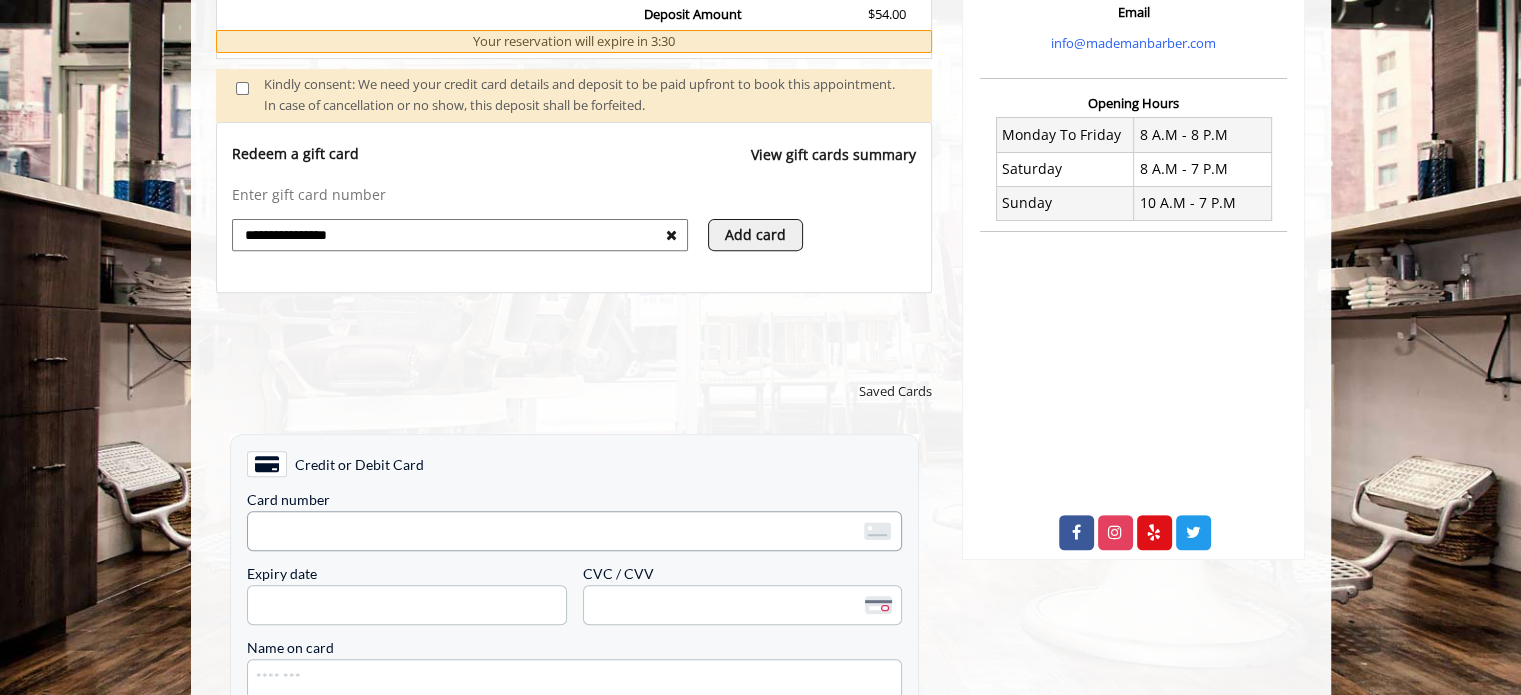 scroll, scrollTop: 913, scrollLeft: 0, axis: vertical 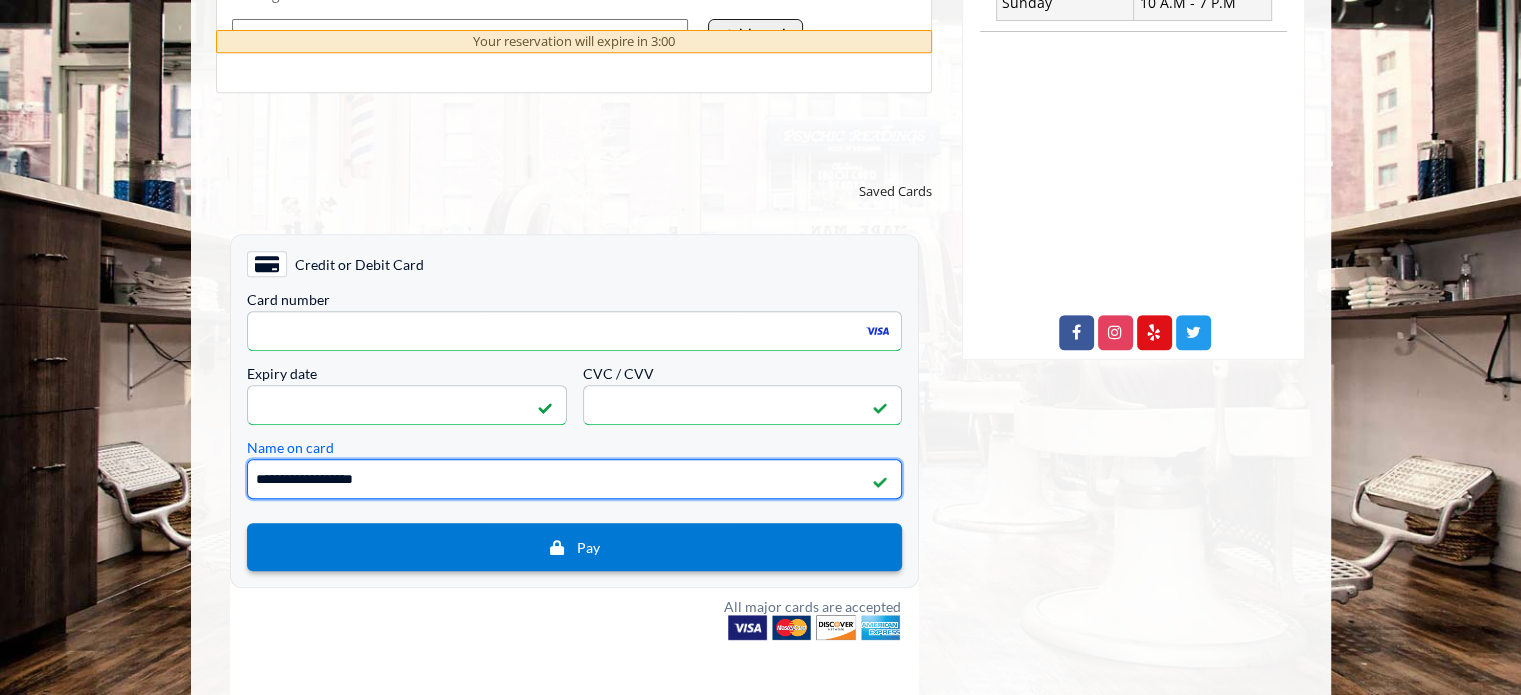 type on "**********" 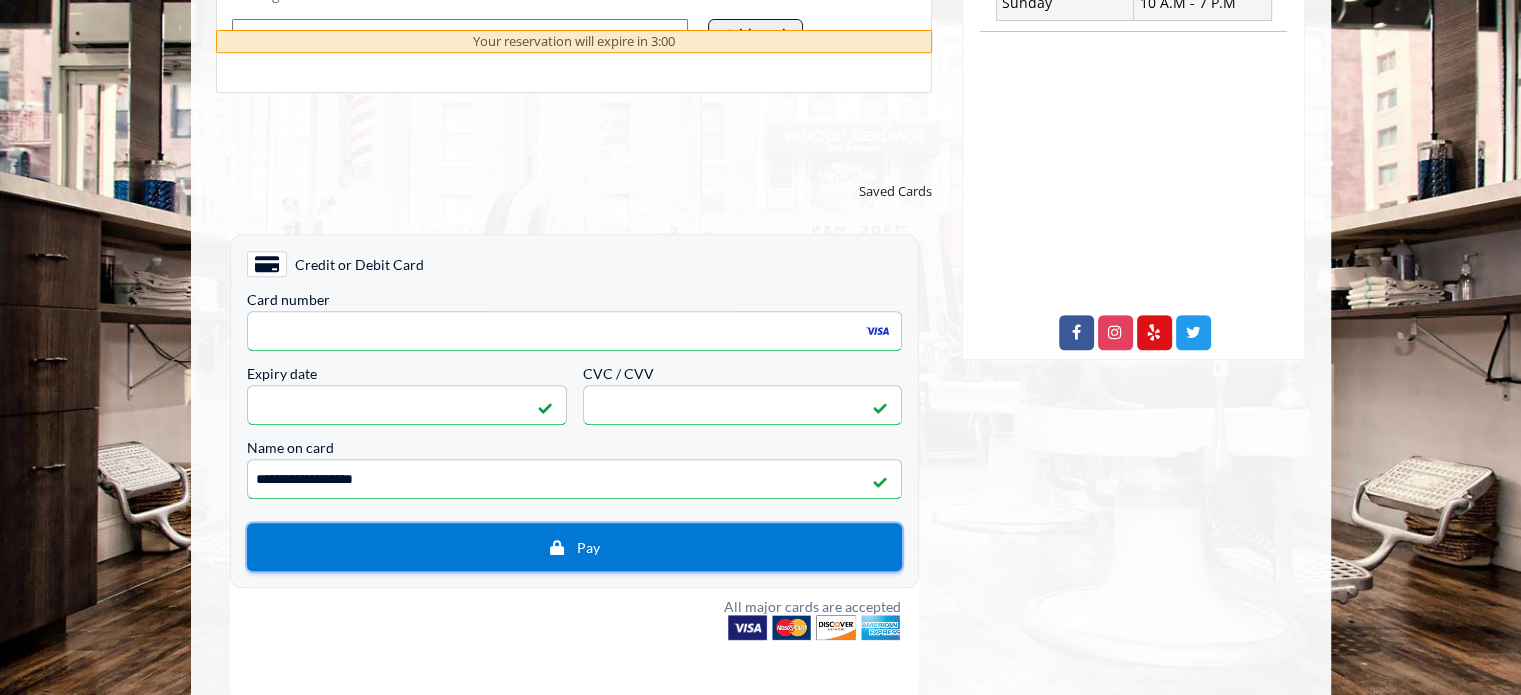 click on "Pay" at bounding box center (573, 546) 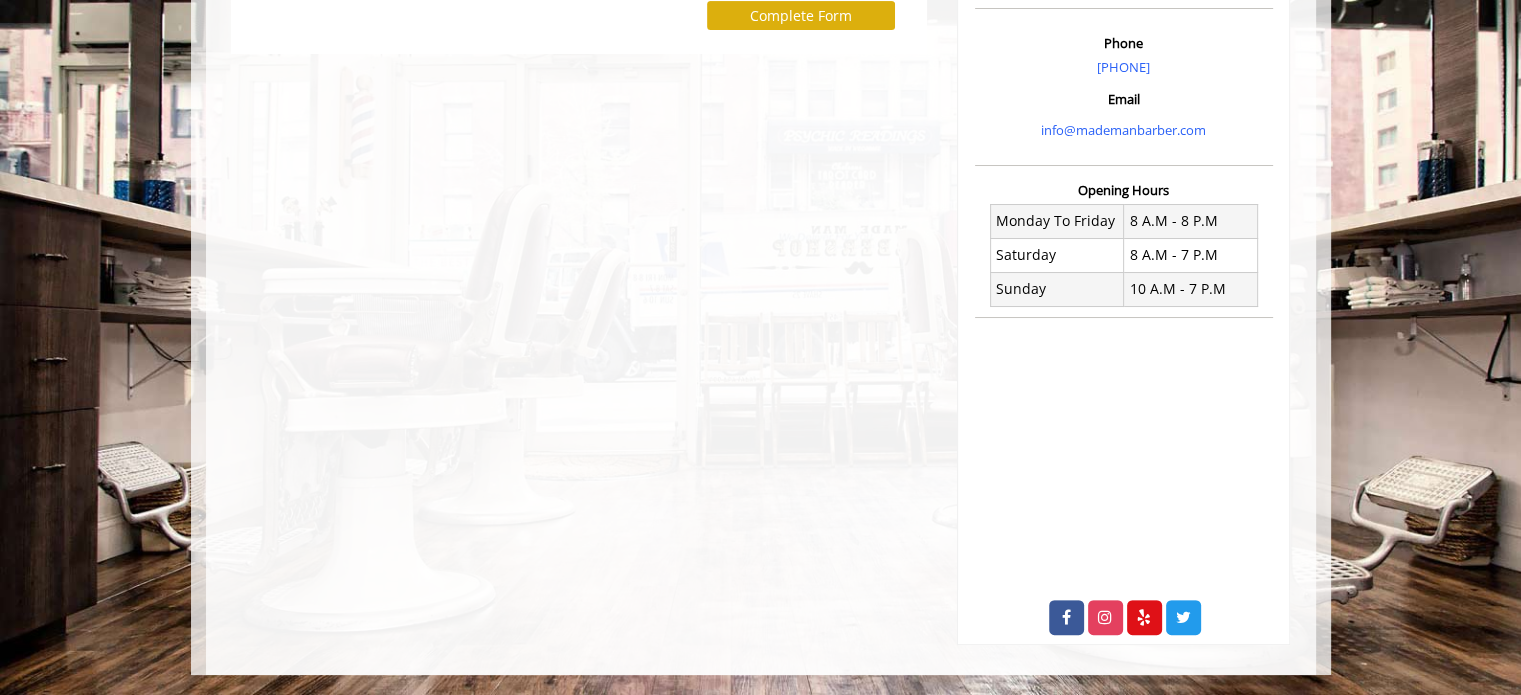 scroll, scrollTop: 0, scrollLeft: 0, axis: both 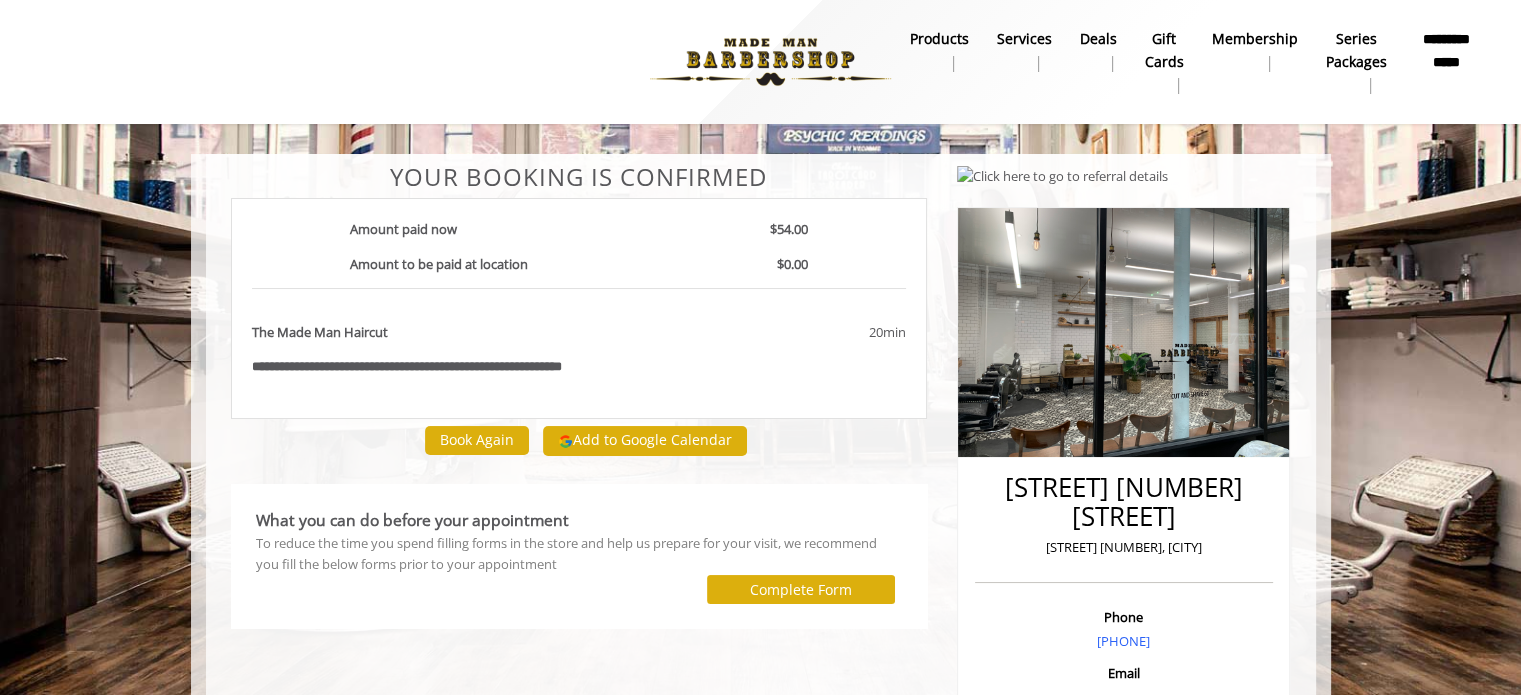 click on "**********" at bounding box center (1446, 50) 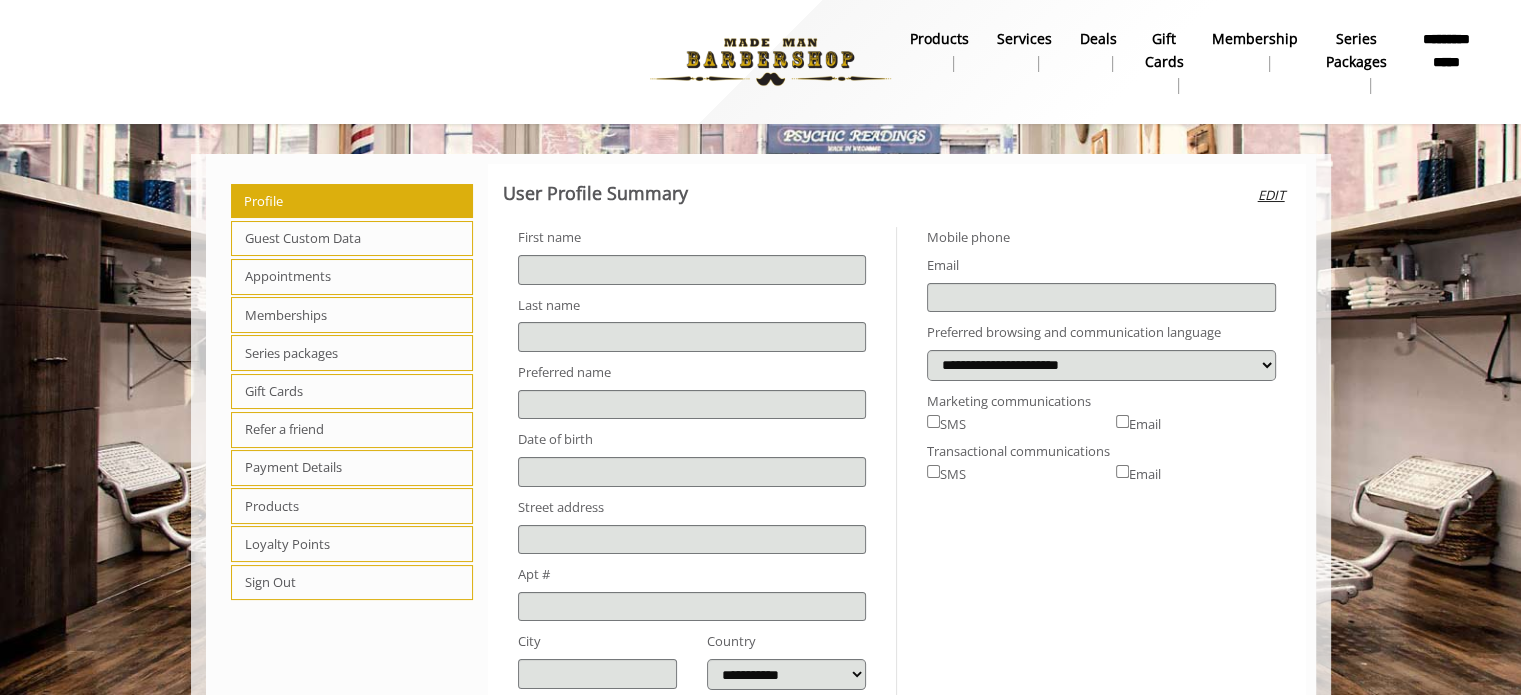 type on "*****" 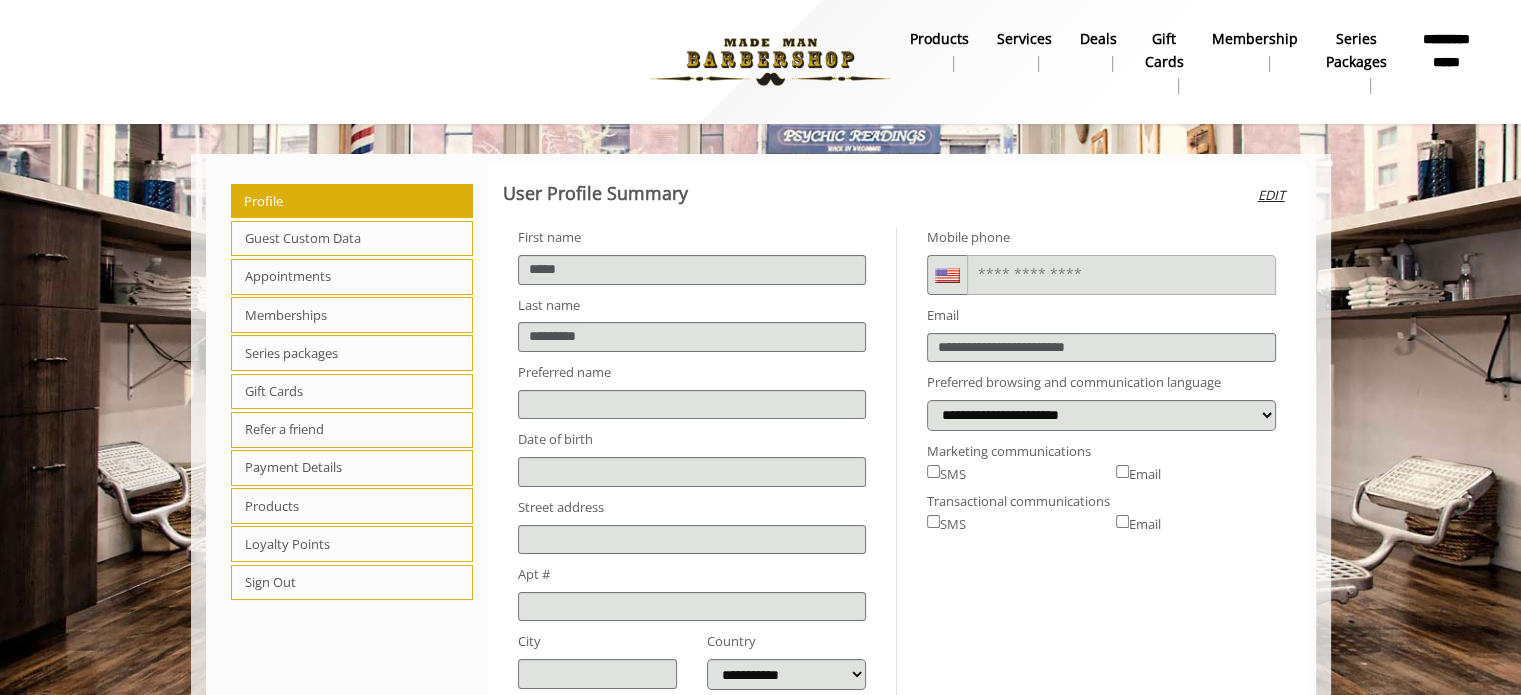click on "Payment Details" at bounding box center (352, 468) 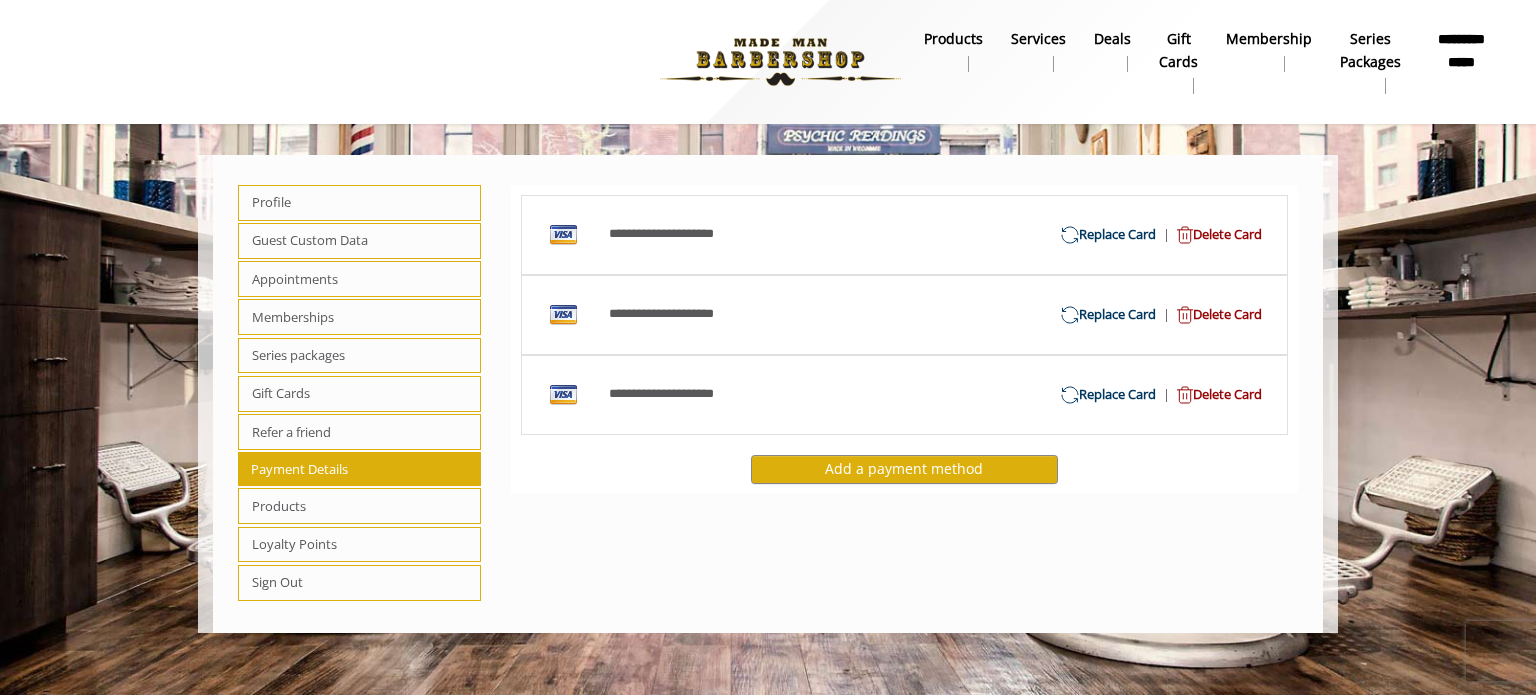click on "Delete Card" 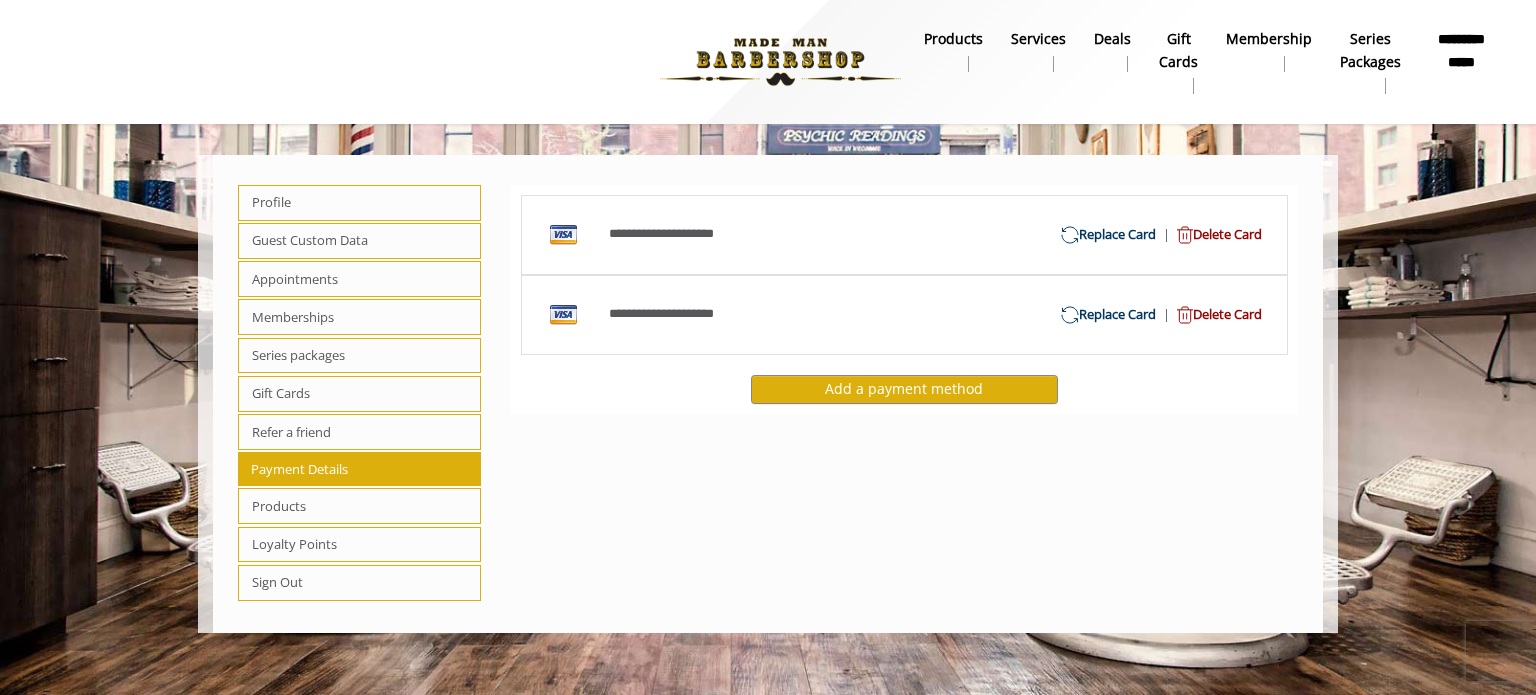 click on "Delete Card" 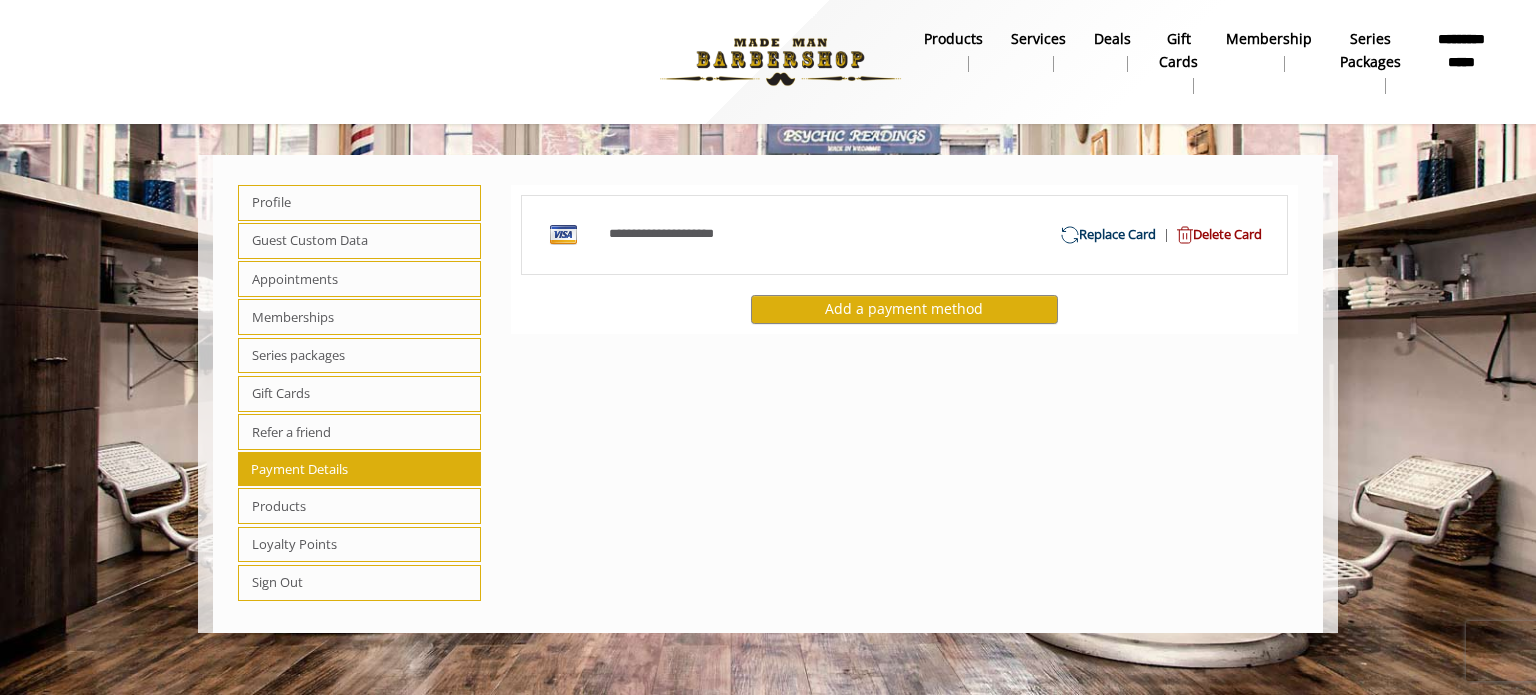 click on "**********" 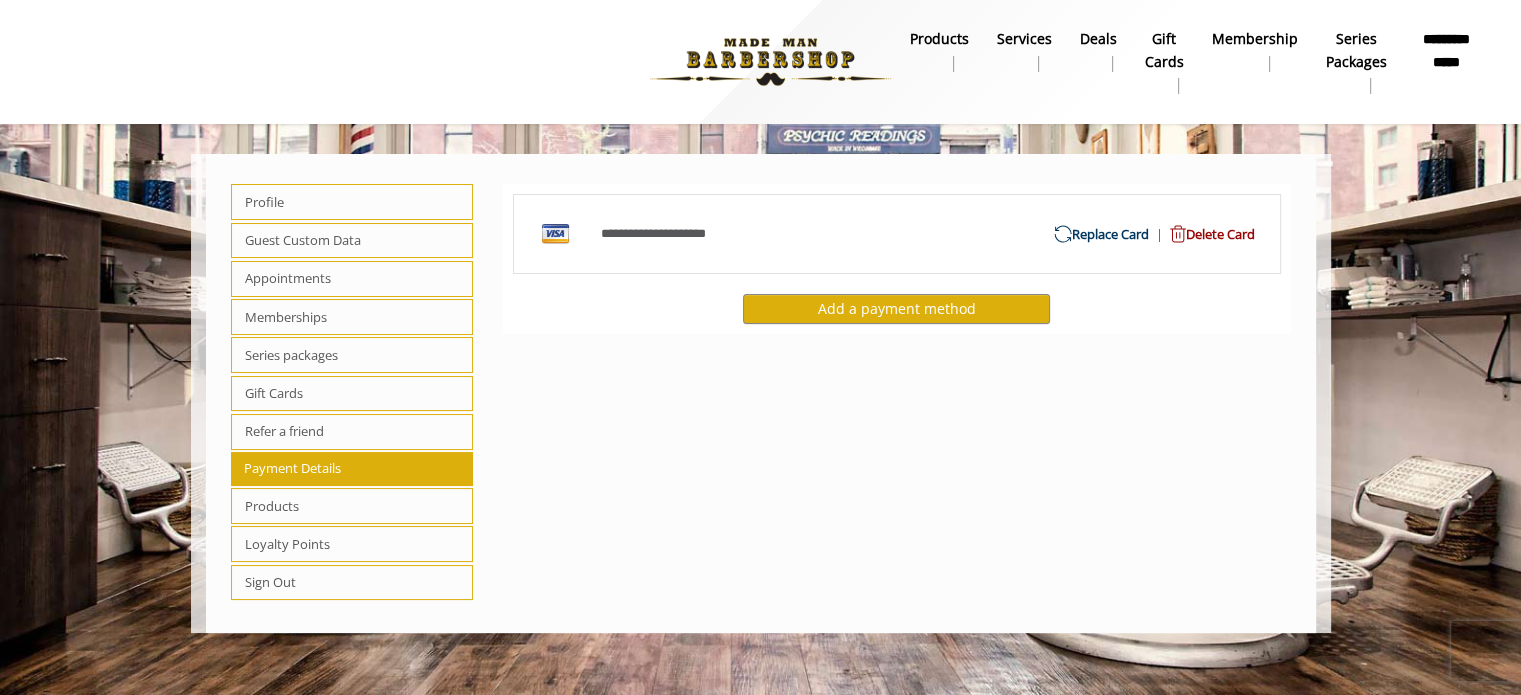 select on "***" 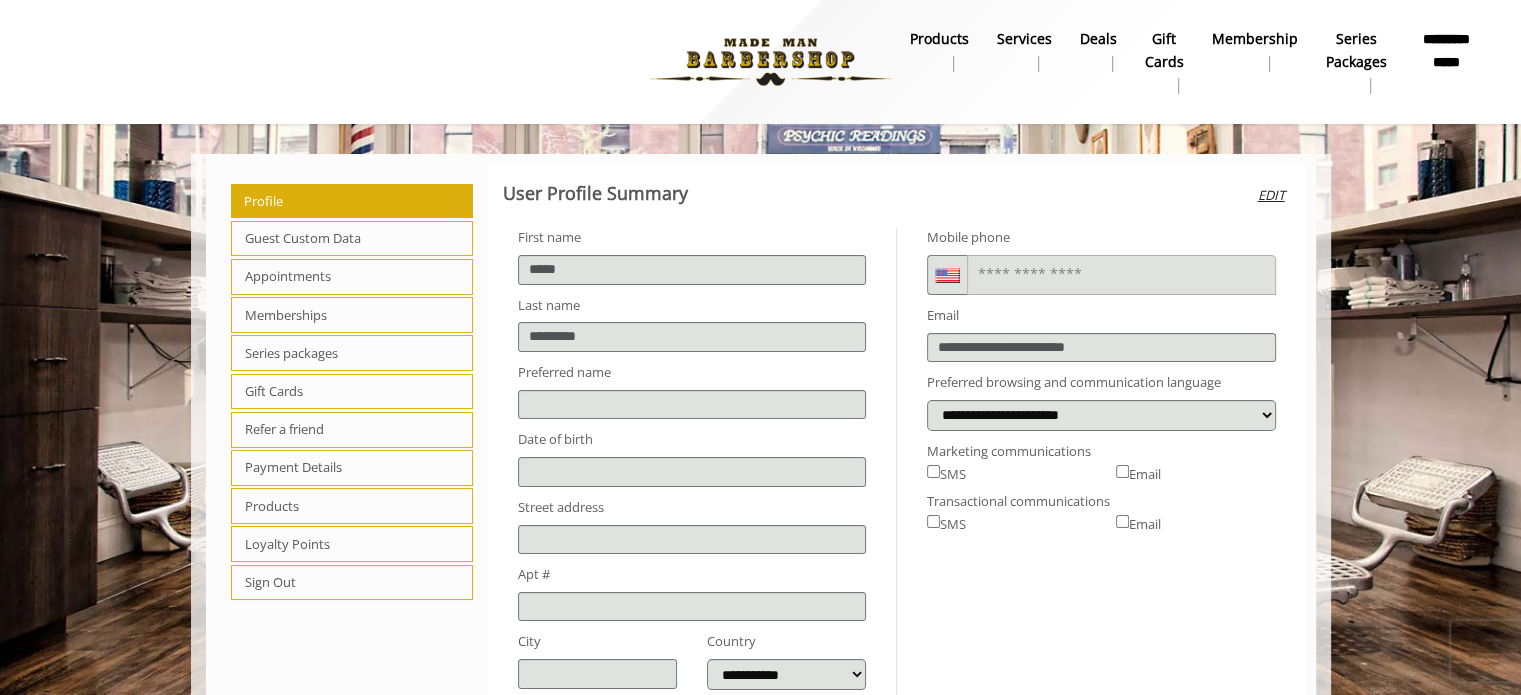 click on "Loyalty Points" at bounding box center (352, 544) 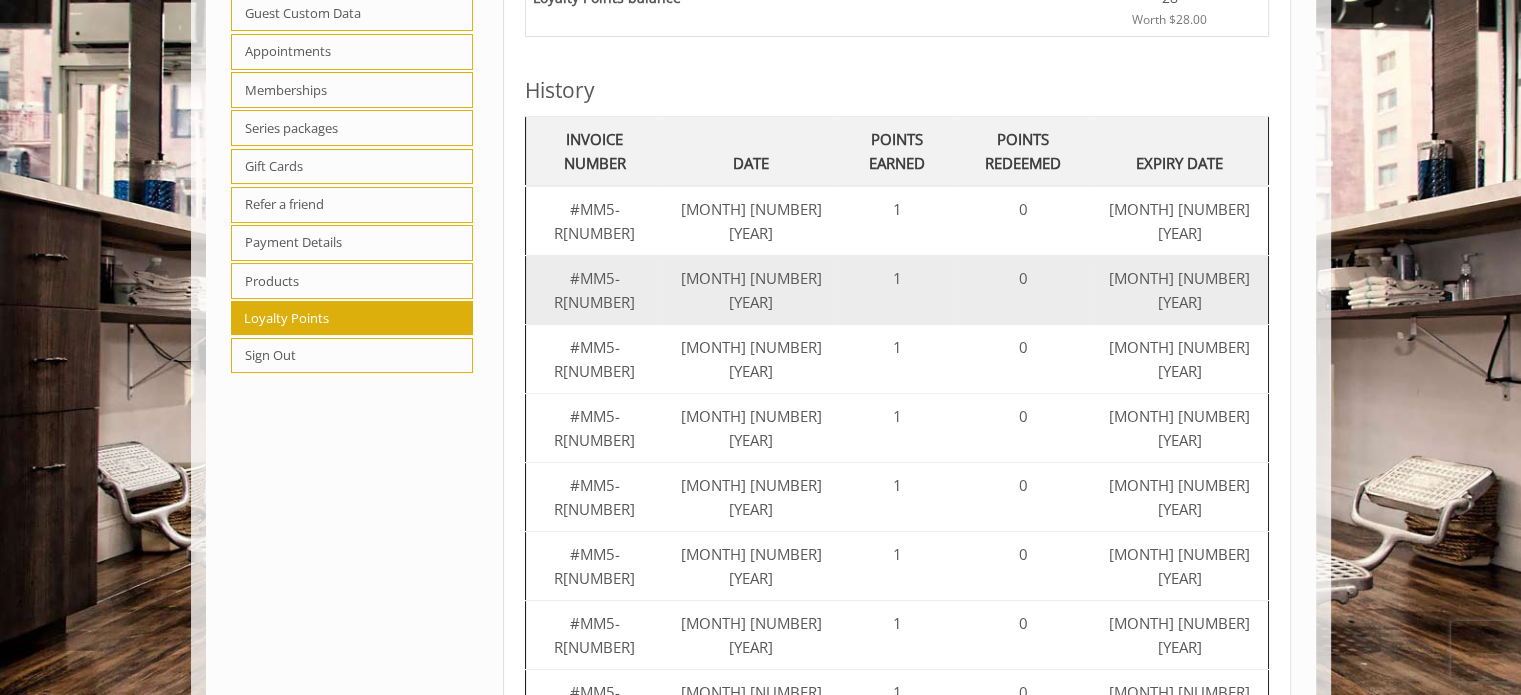 scroll, scrollTop: 0, scrollLeft: 0, axis: both 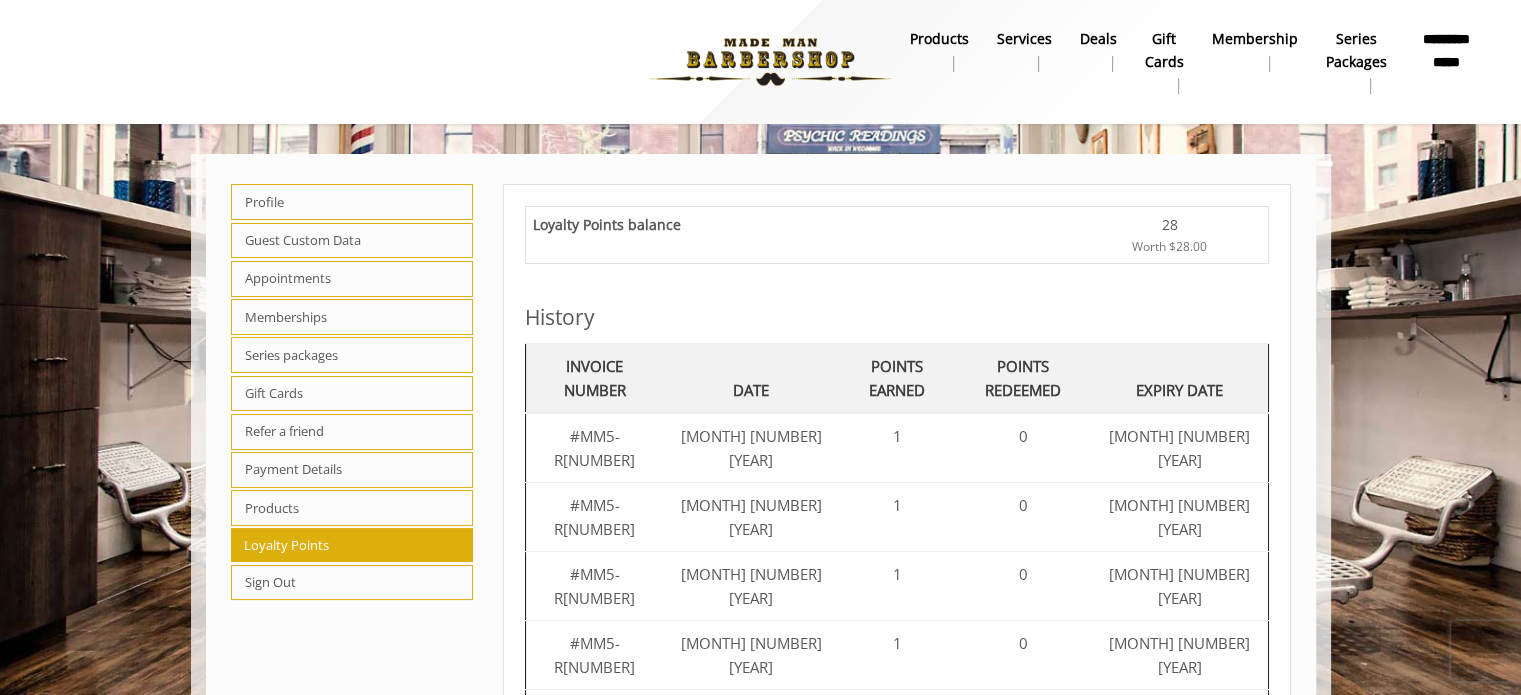 click on "Products" at bounding box center [352, 508] 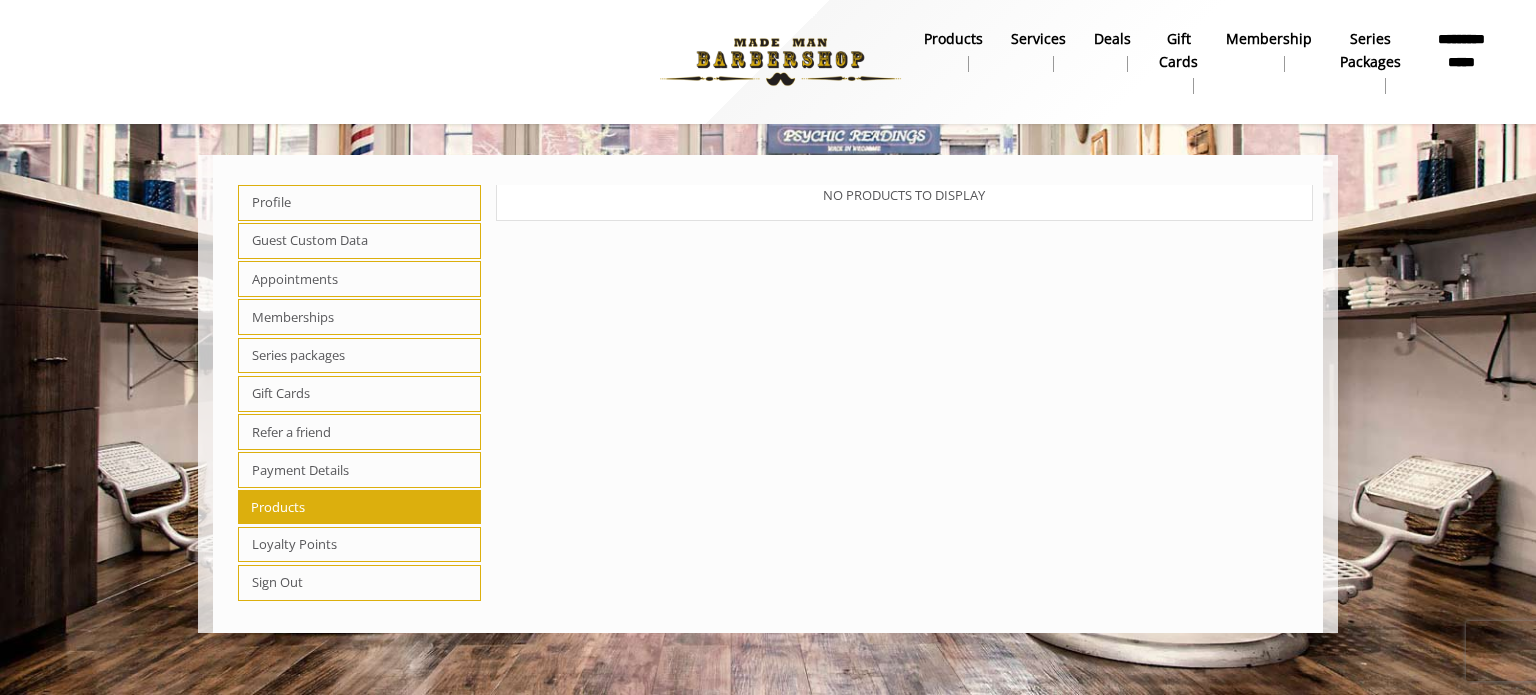 click on "Payment Details" at bounding box center (359, 470) 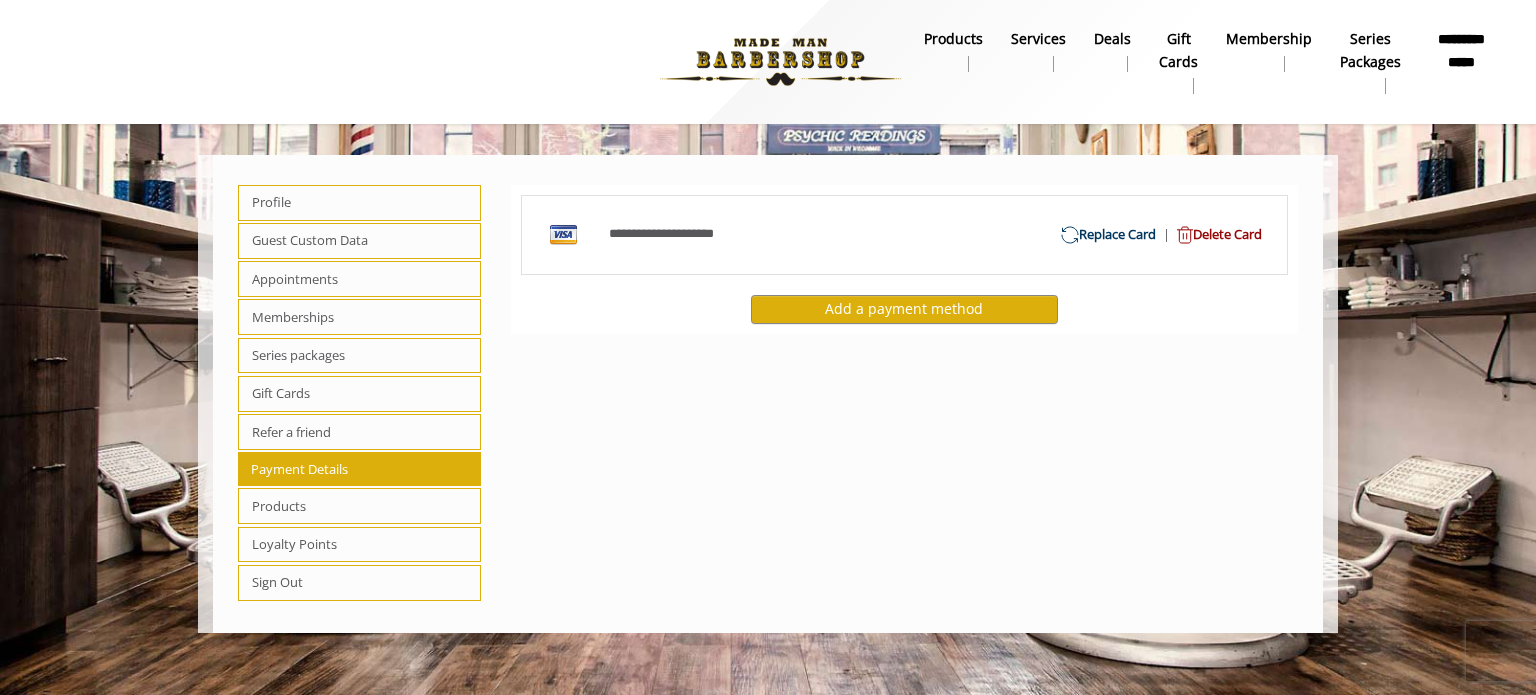 click on "Products" at bounding box center [359, 506] 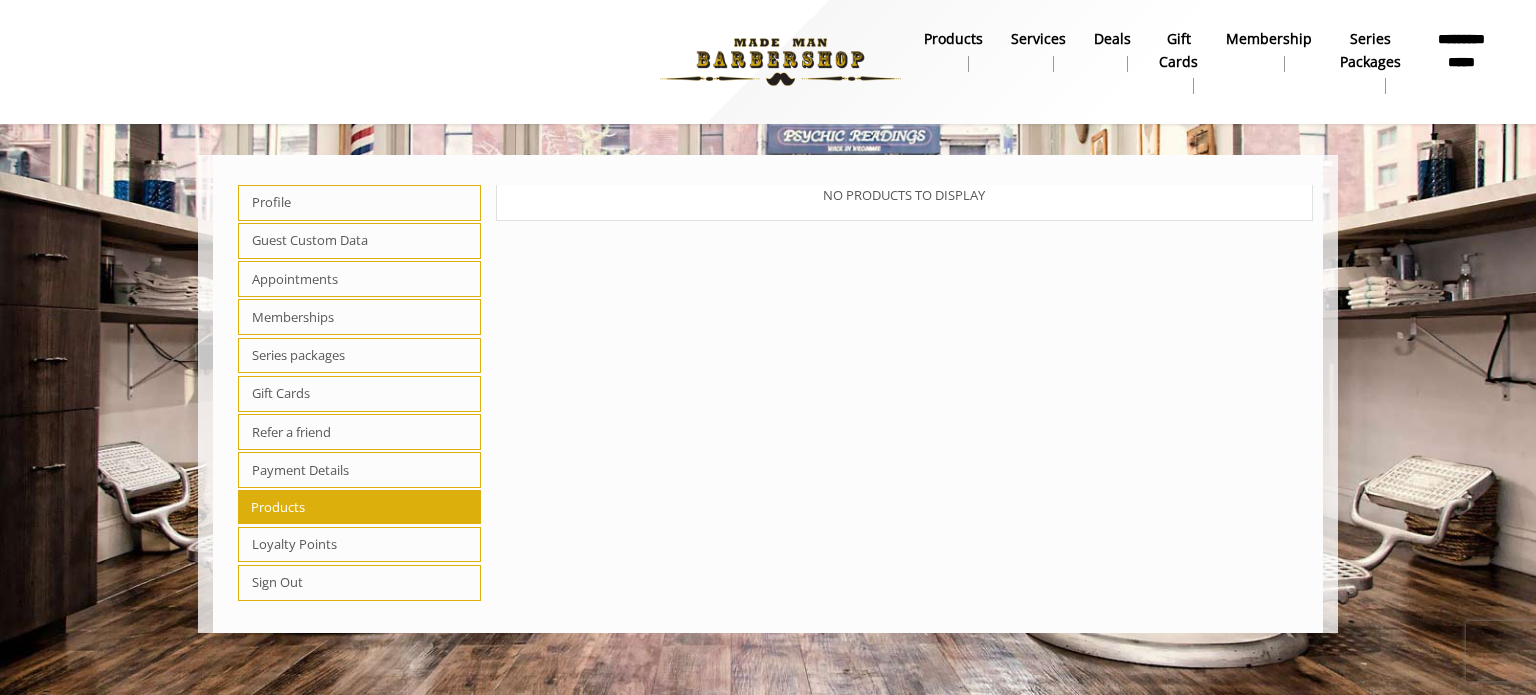 click on "Loyalty Points" at bounding box center [359, 545] 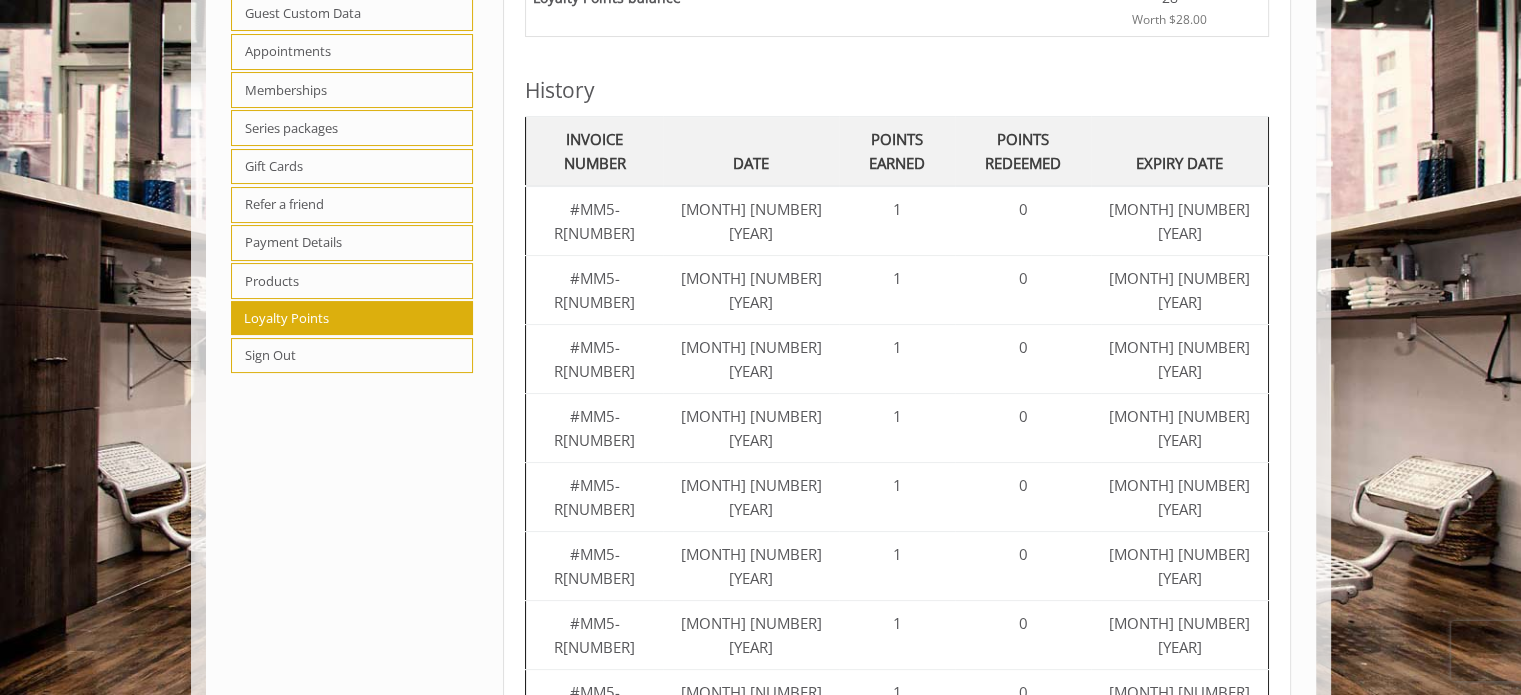 scroll, scrollTop: 0, scrollLeft: 0, axis: both 